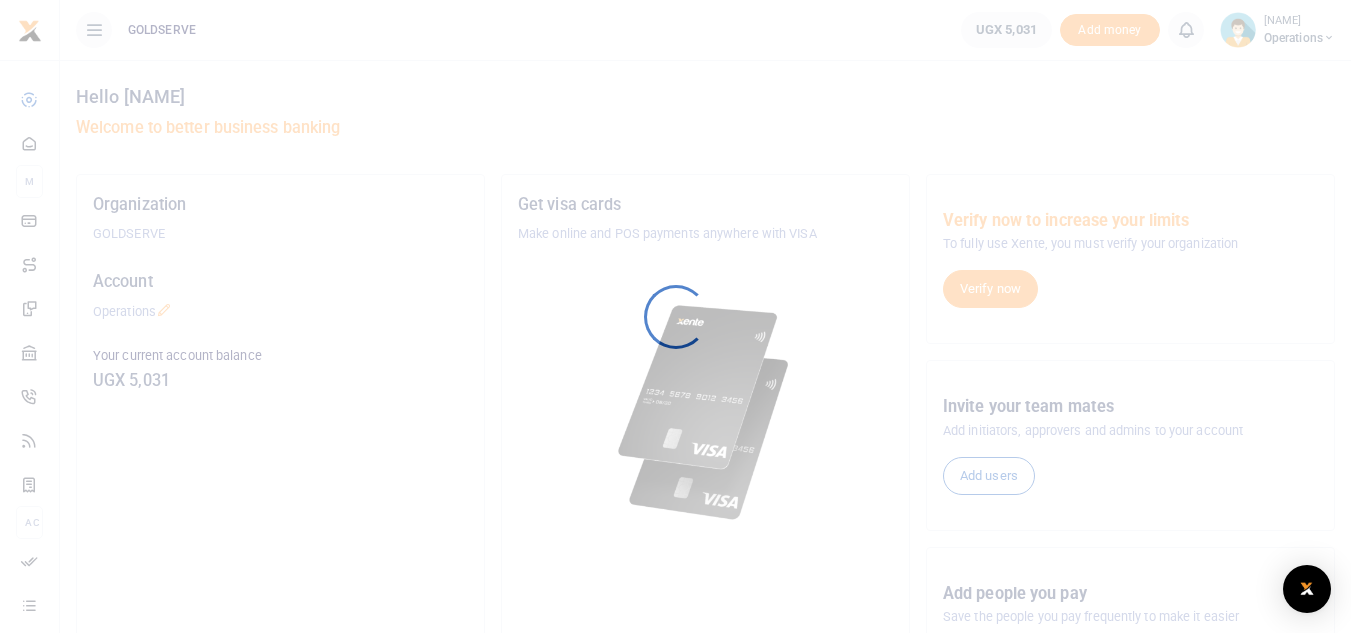 scroll, scrollTop: 0, scrollLeft: 0, axis: both 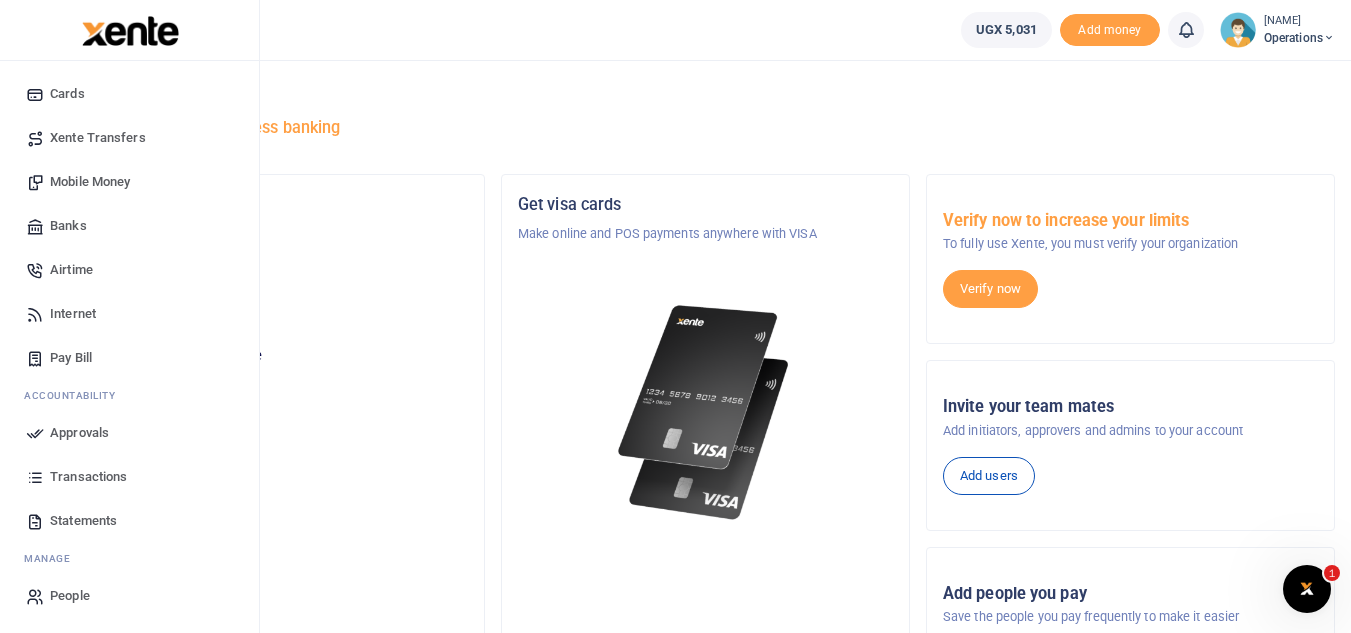 click on "Statements" at bounding box center (83, 521) 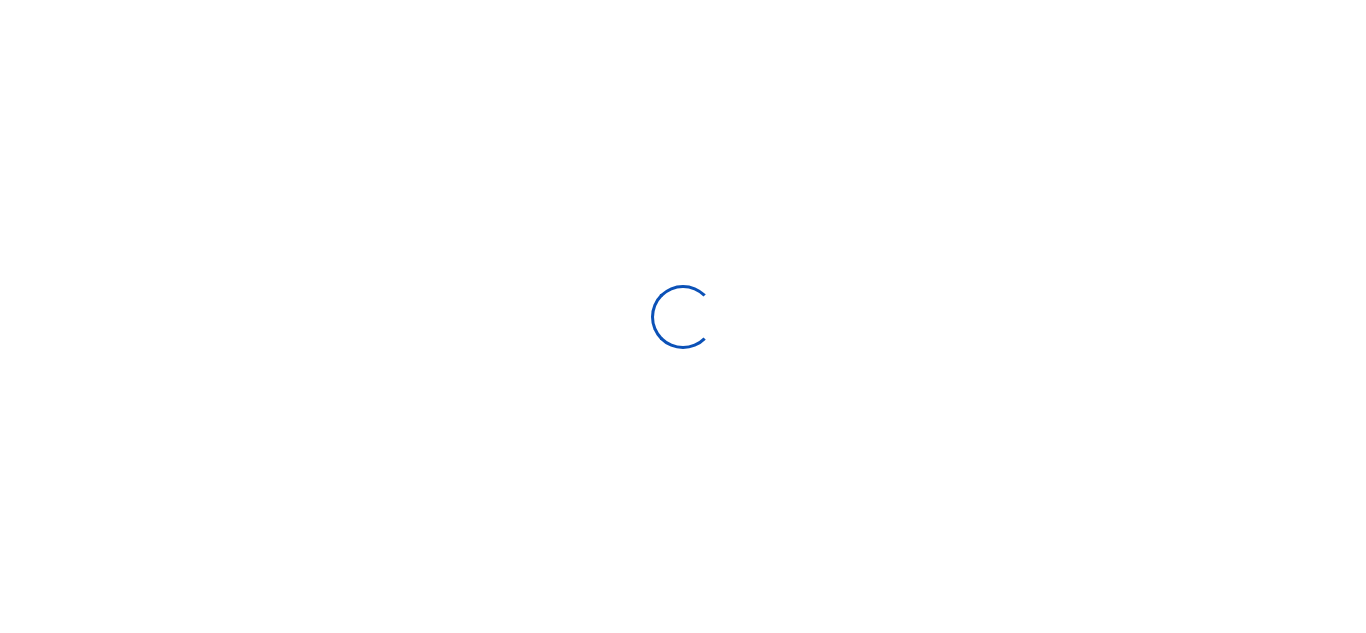 scroll, scrollTop: 0, scrollLeft: 0, axis: both 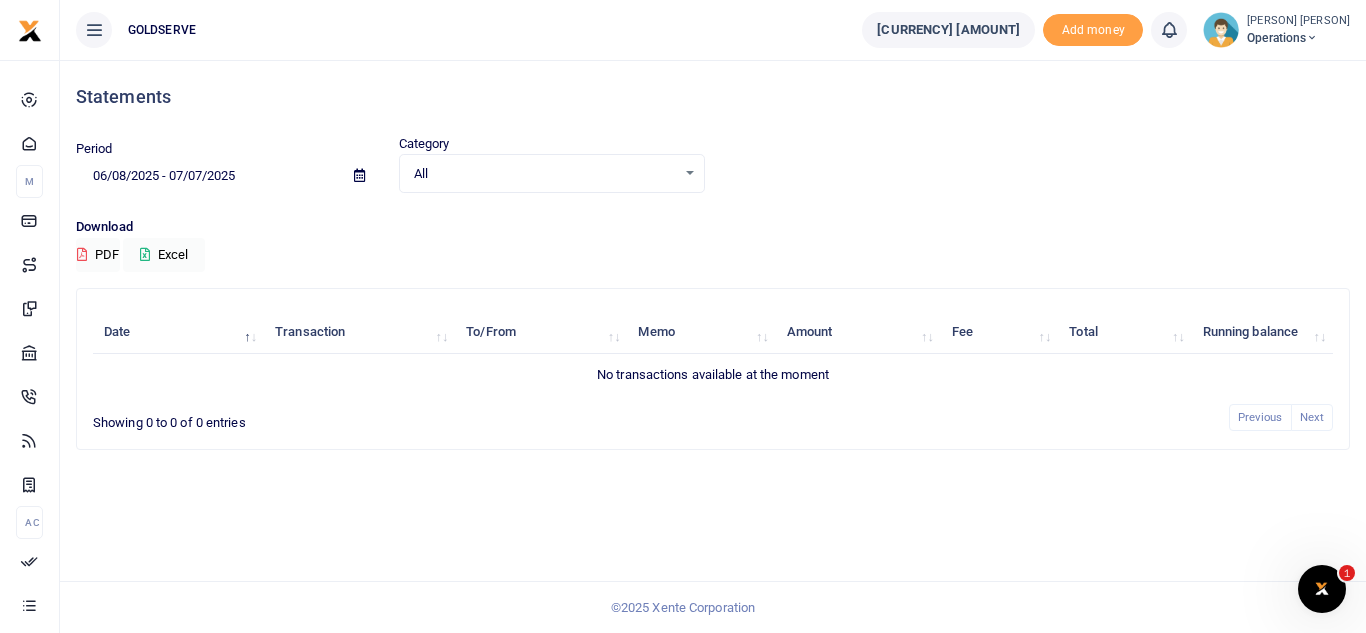 click on "06/08/2025 - 07/07/2025" at bounding box center [207, 176] 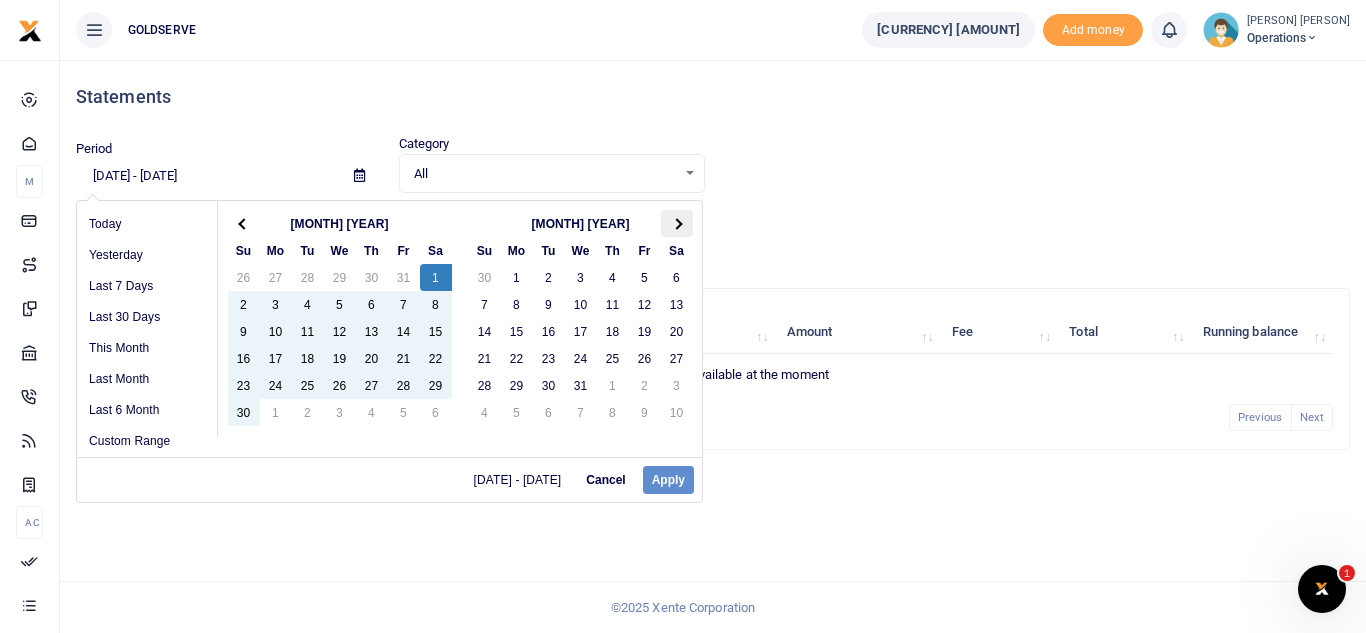 click at bounding box center [677, 223] 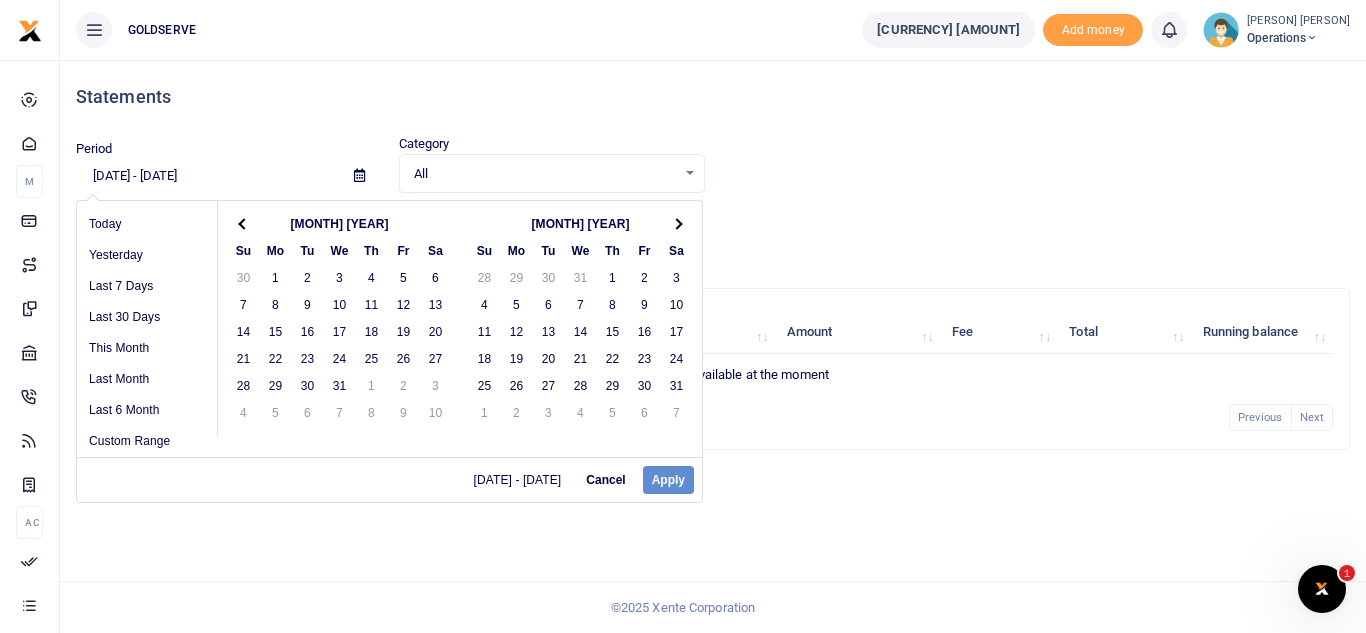 click at bounding box center (677, 223) 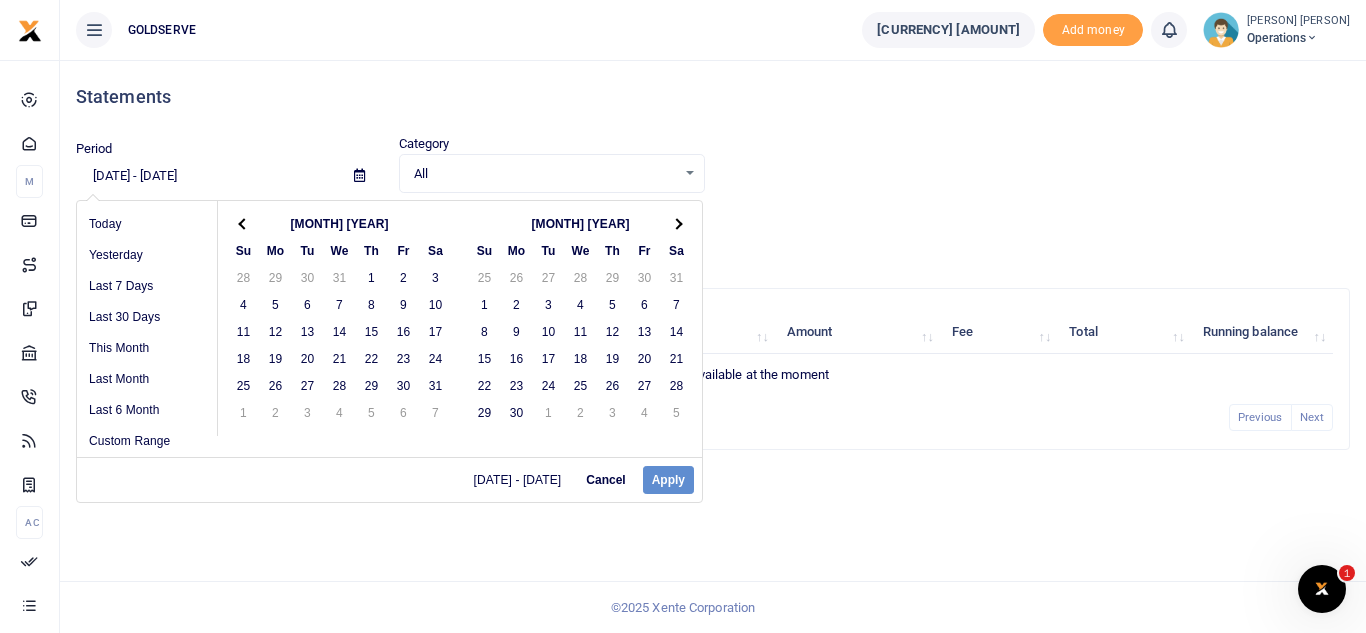 click at bounding box center [677, 223] 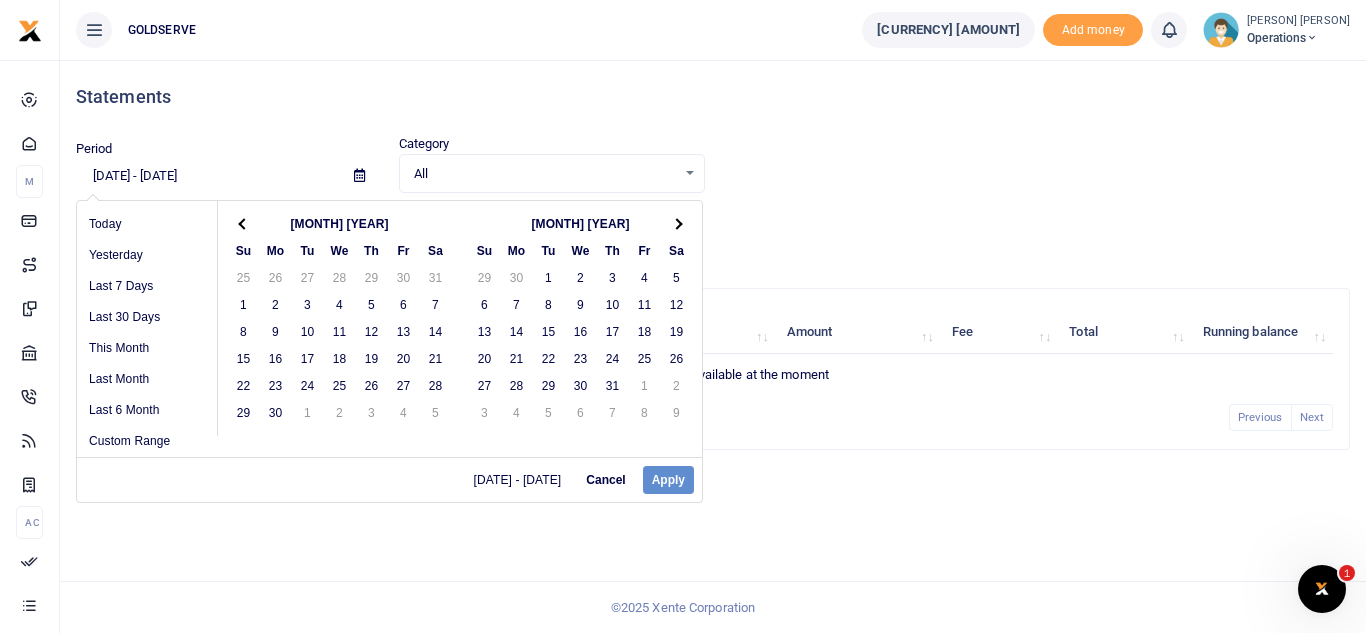 click at bounding box center (677, 223) 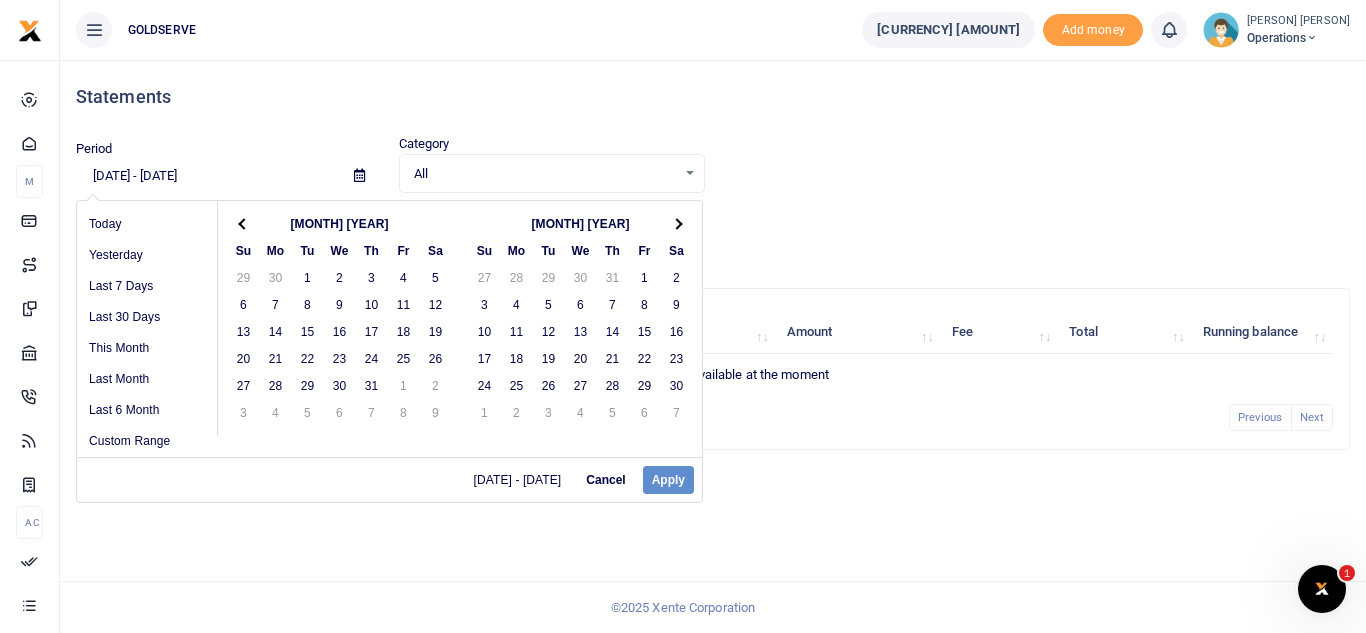 click at bounding box center (677, 223) 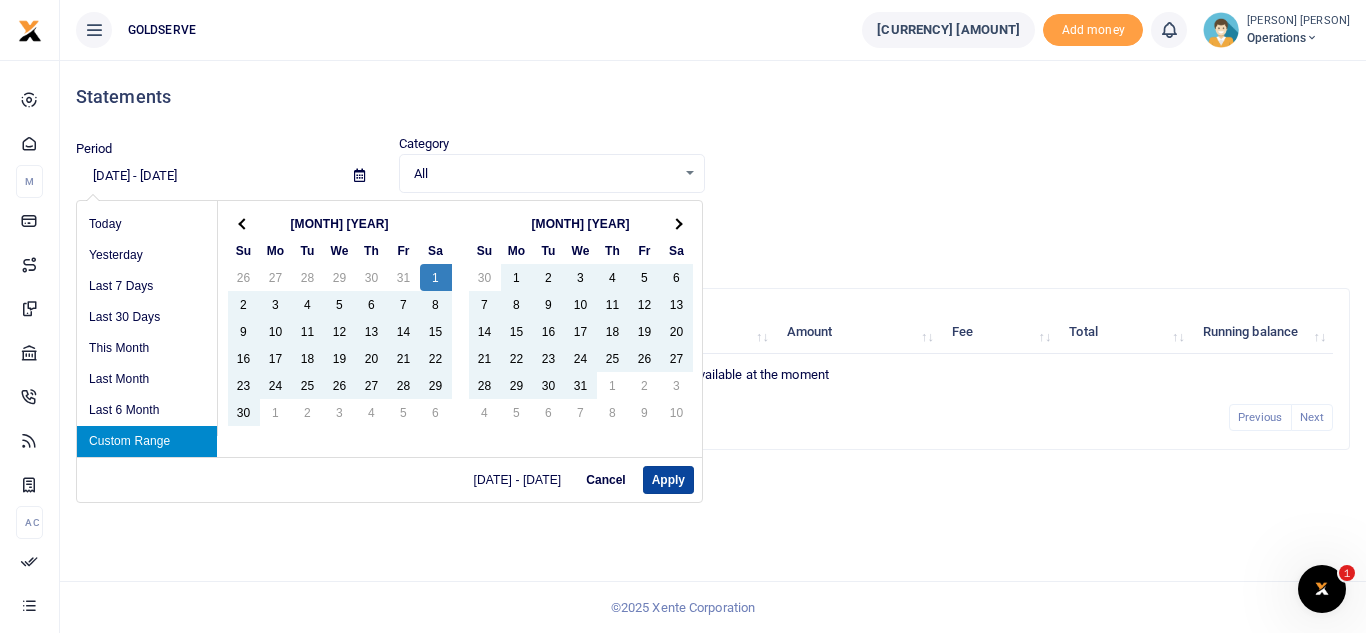click on "Apply" at bounding box center [668, 480] 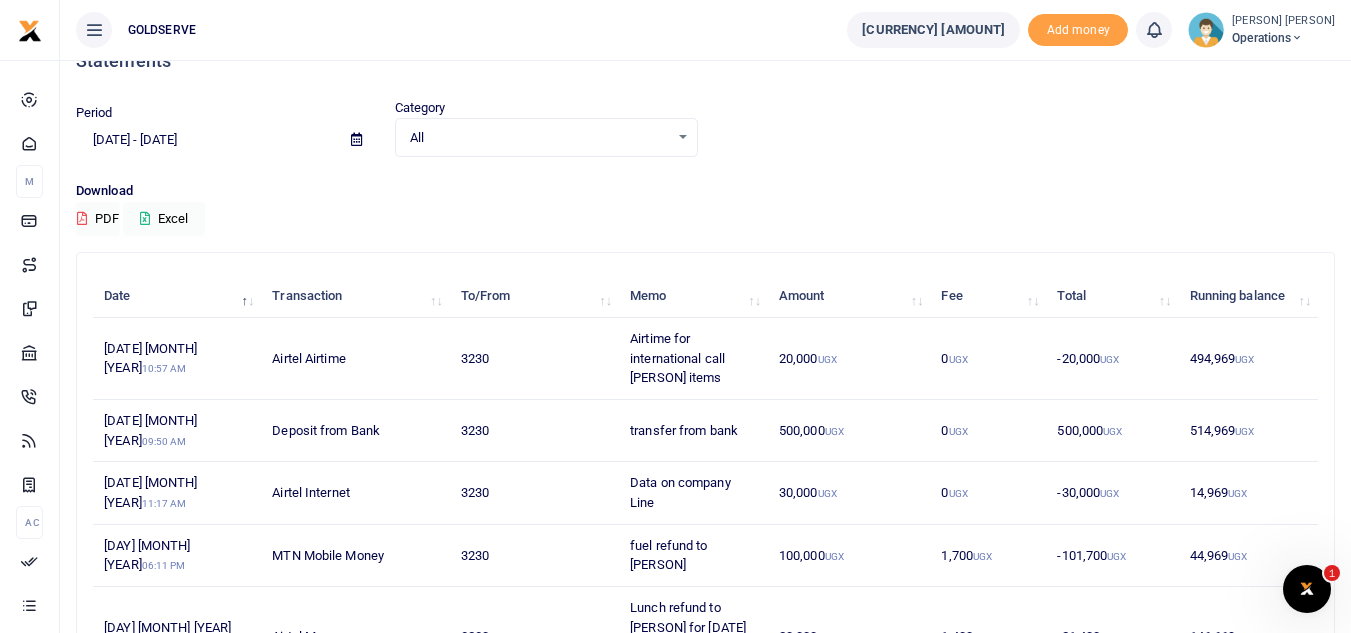scroll, scrollTop: 0, scrollLeft: 0, axis: both 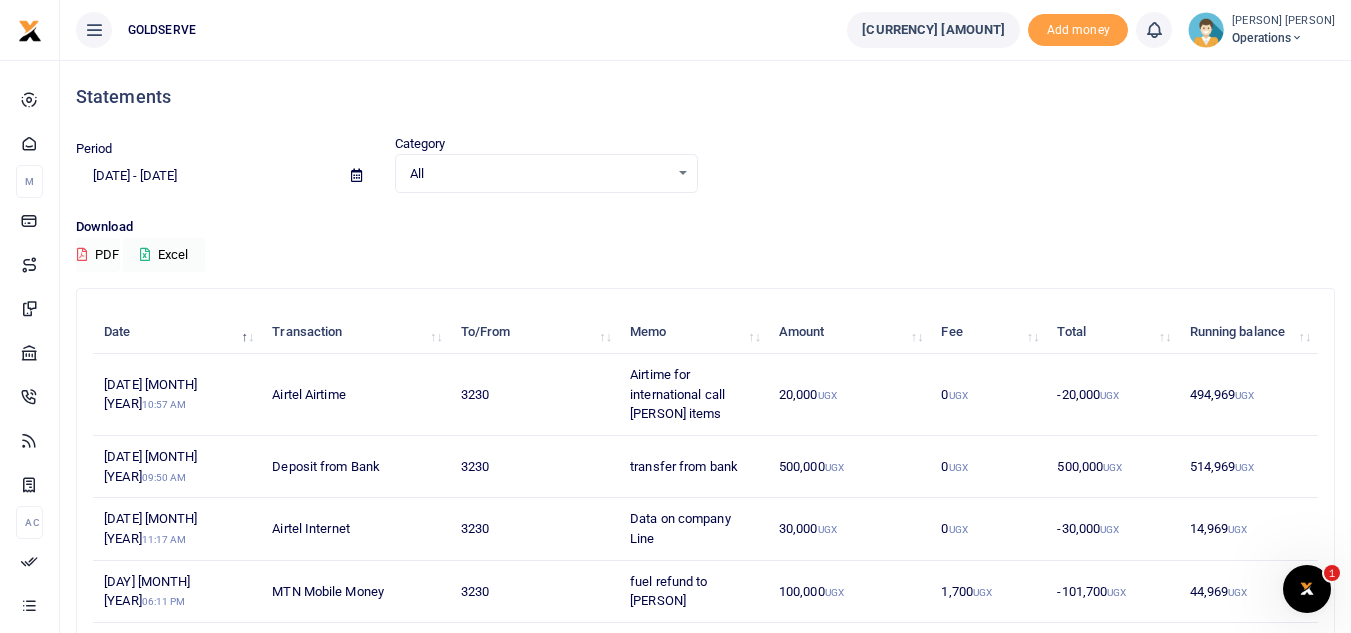 click on "PDF" at bounding box center (98, 255) 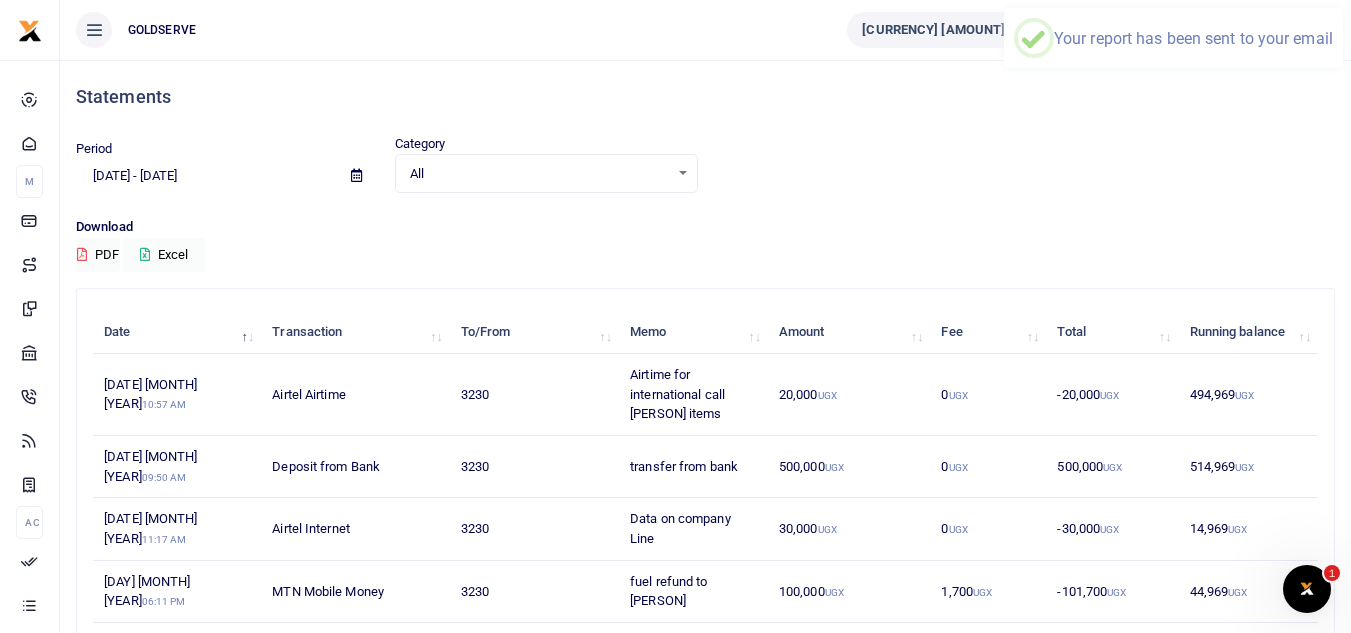 click on "[DATE] - [DATE]" at bounding box center (205, 176) 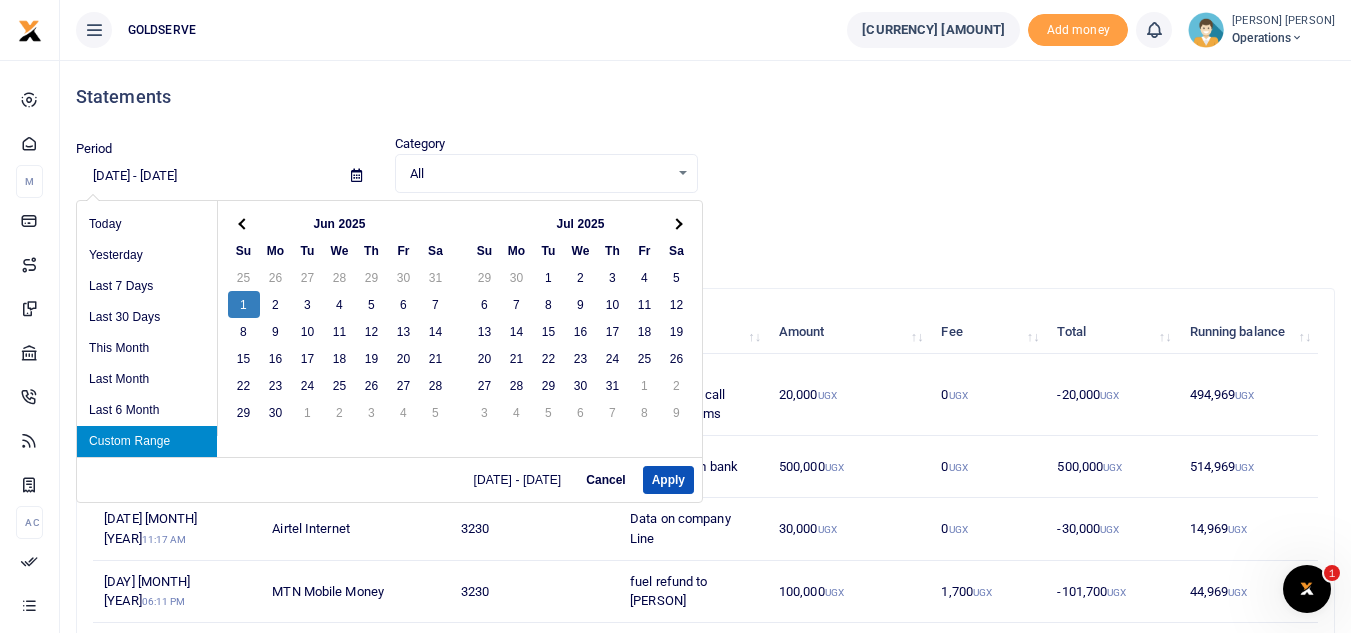 click on "[DATE] - [DATE]" at bounding box center (205, 176) 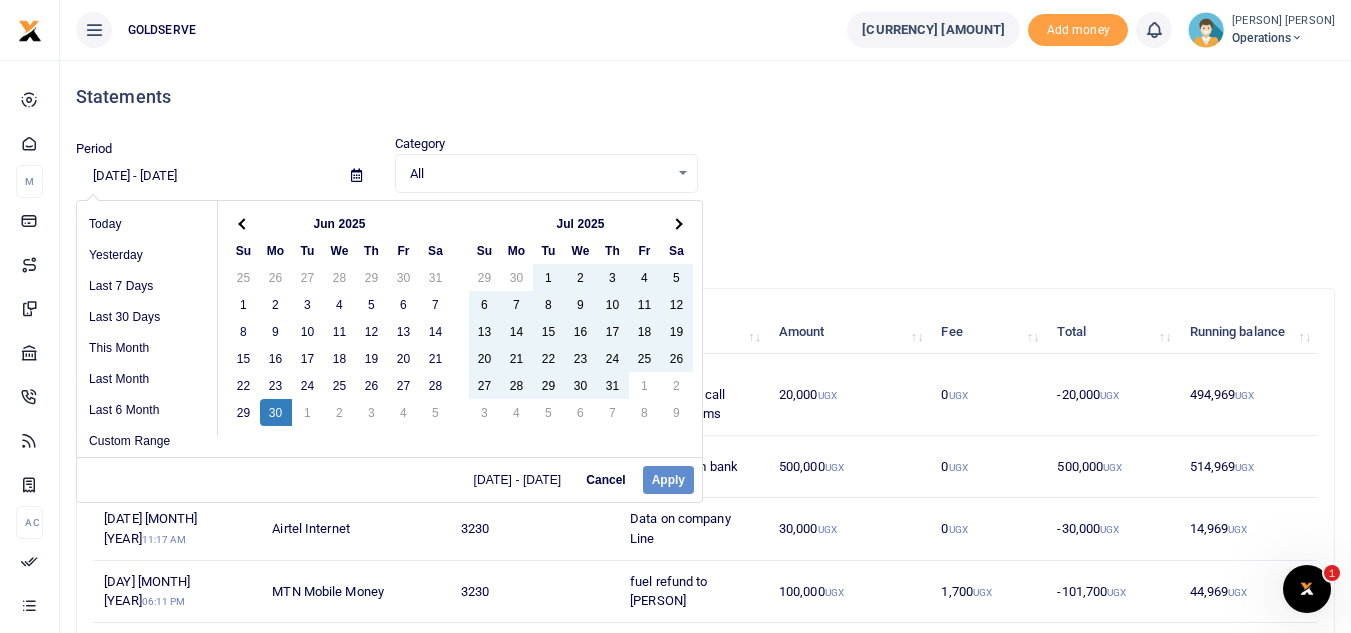 click on "[DATE] - [DATE] Cancel Apply" at bounding box center (389, 479) 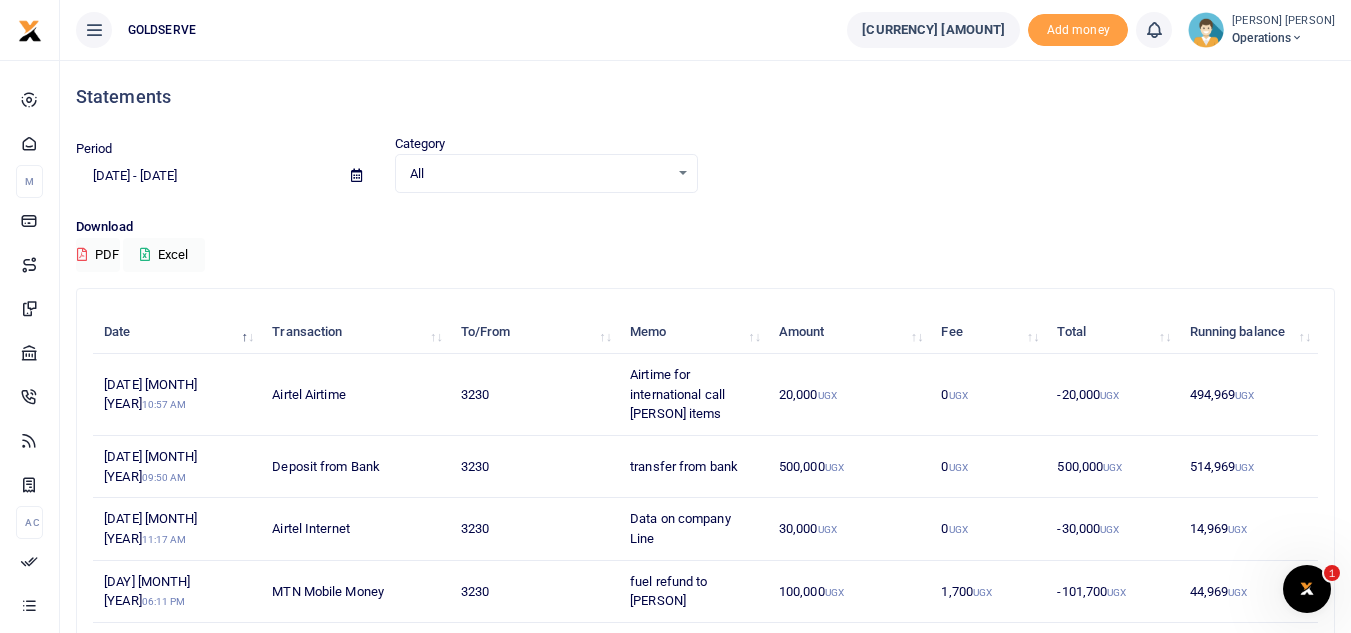 click on "Download
PDF
Excel" at bounding box center (705, 163) 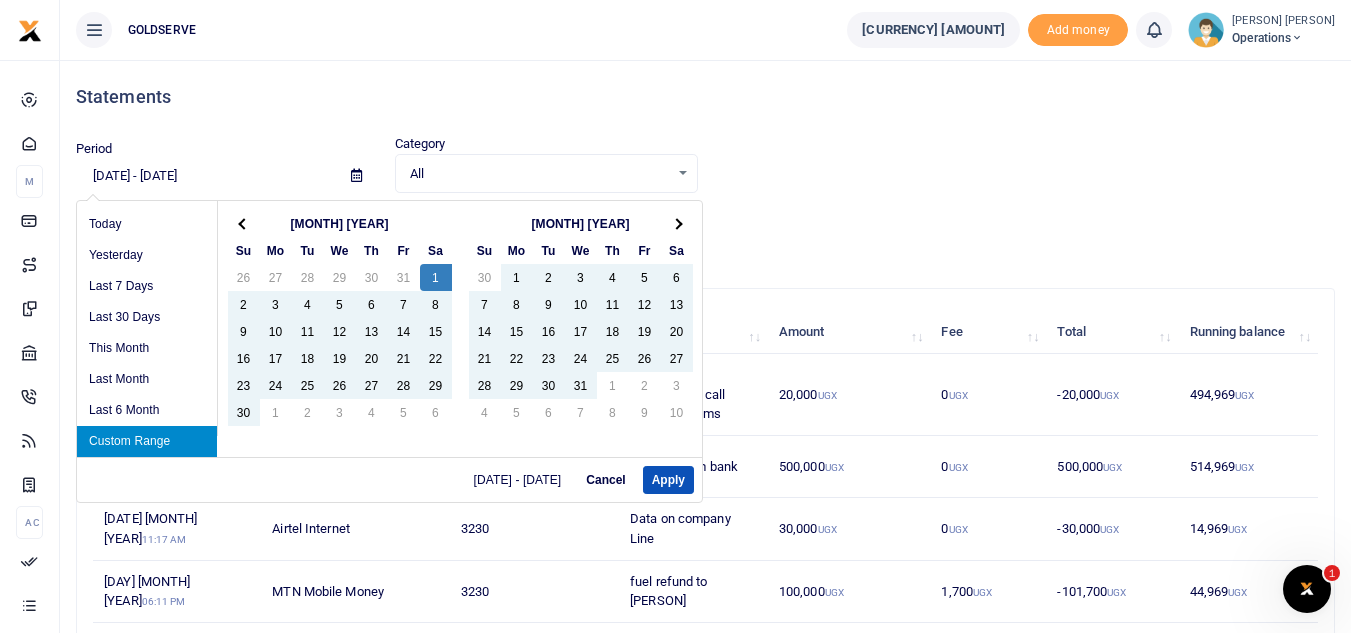 click on "[DATE] - [DATE]" at bounding box center (205, 176) 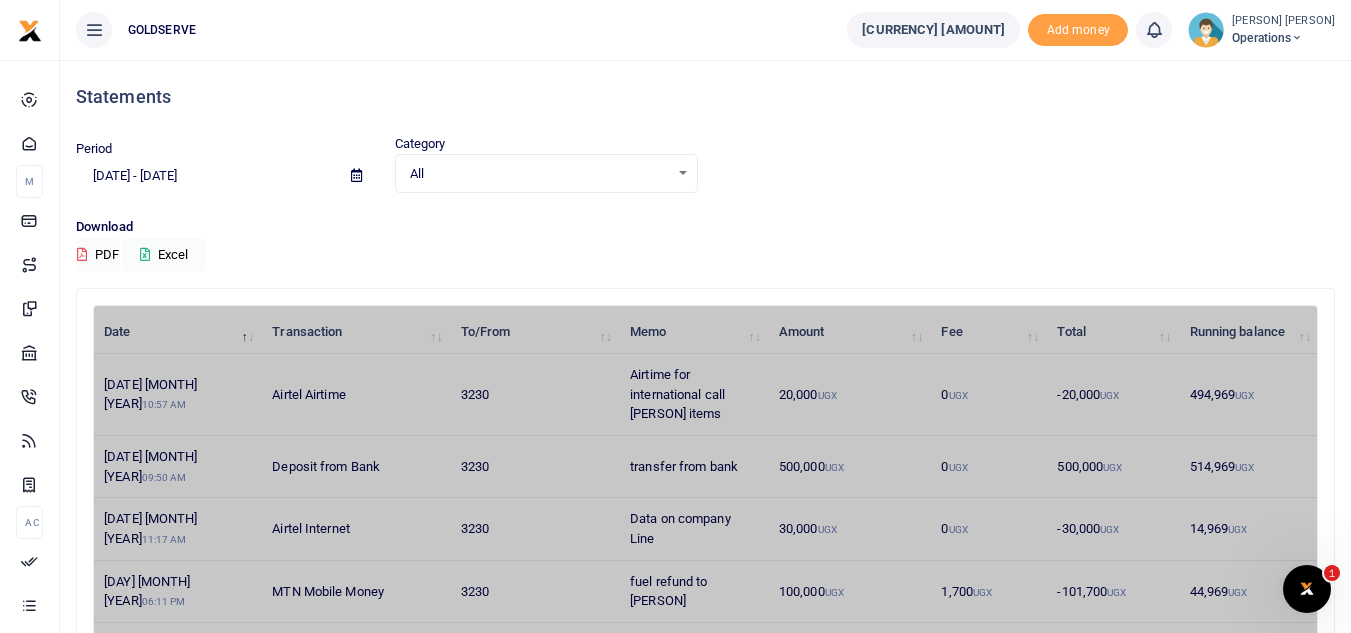 click on "Download" at bounding box center (705, 227) 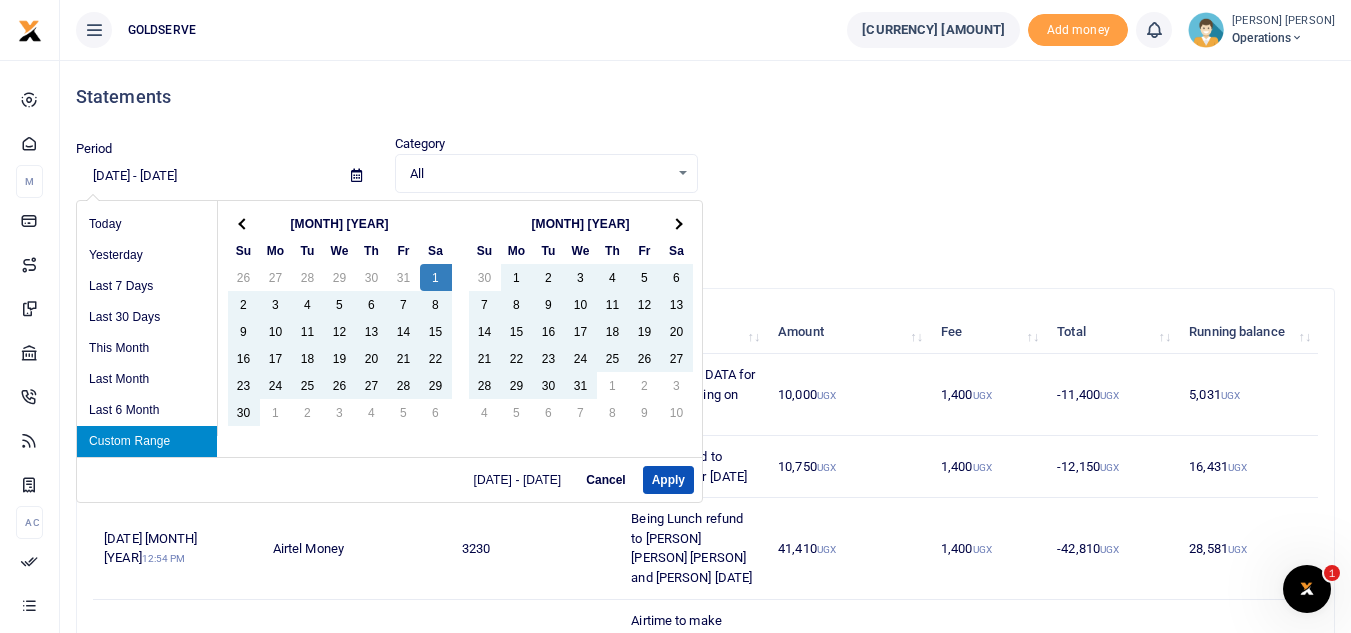 click on "[DATE] - [DATE]" at bounding box center [205, 176] 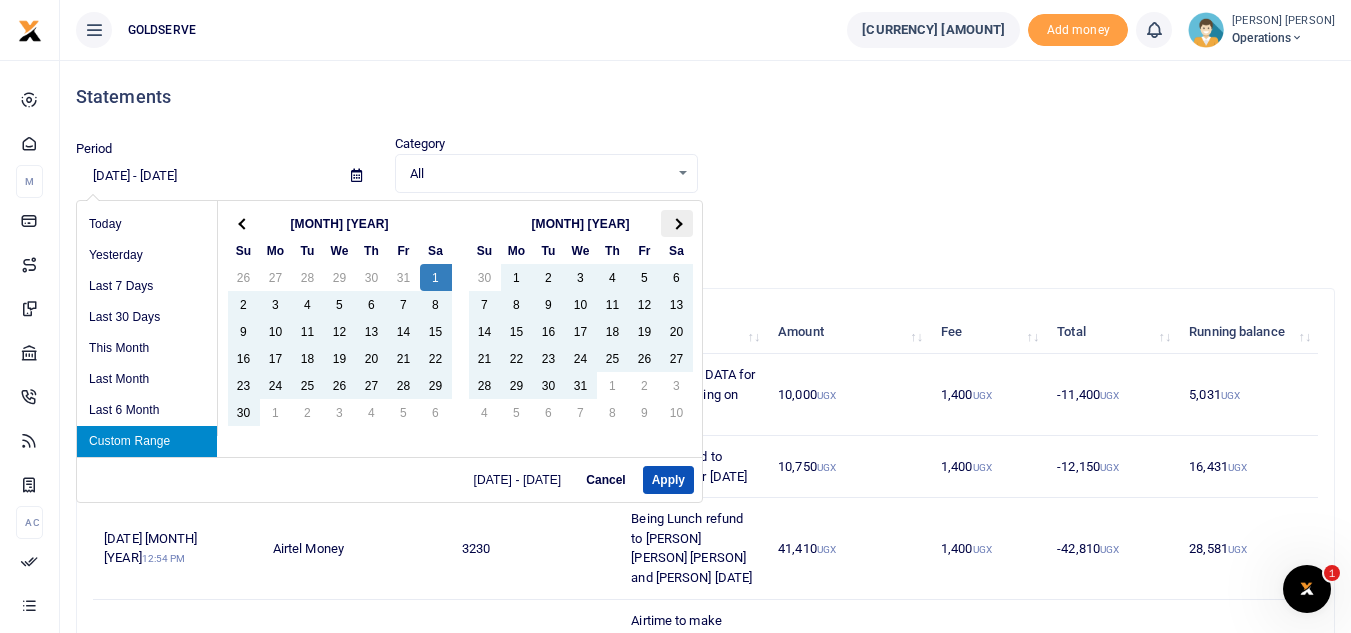 click at bounding box center (677, 223) 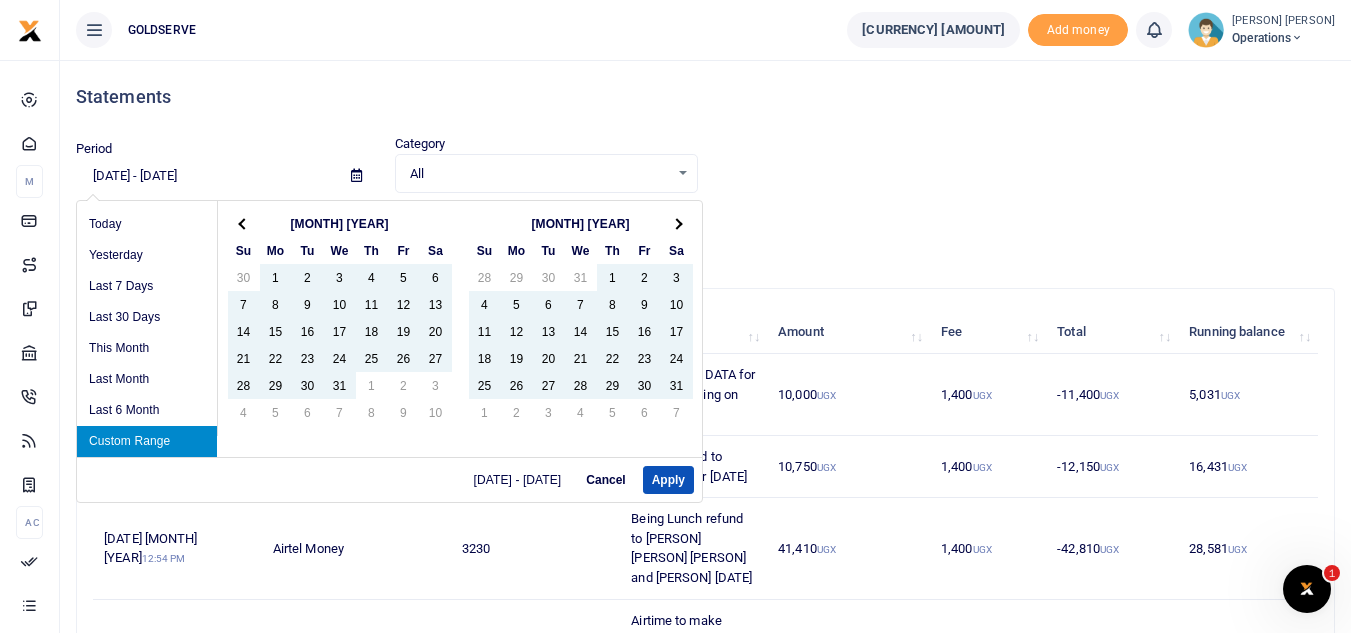 click at bounding box center (677, 223) 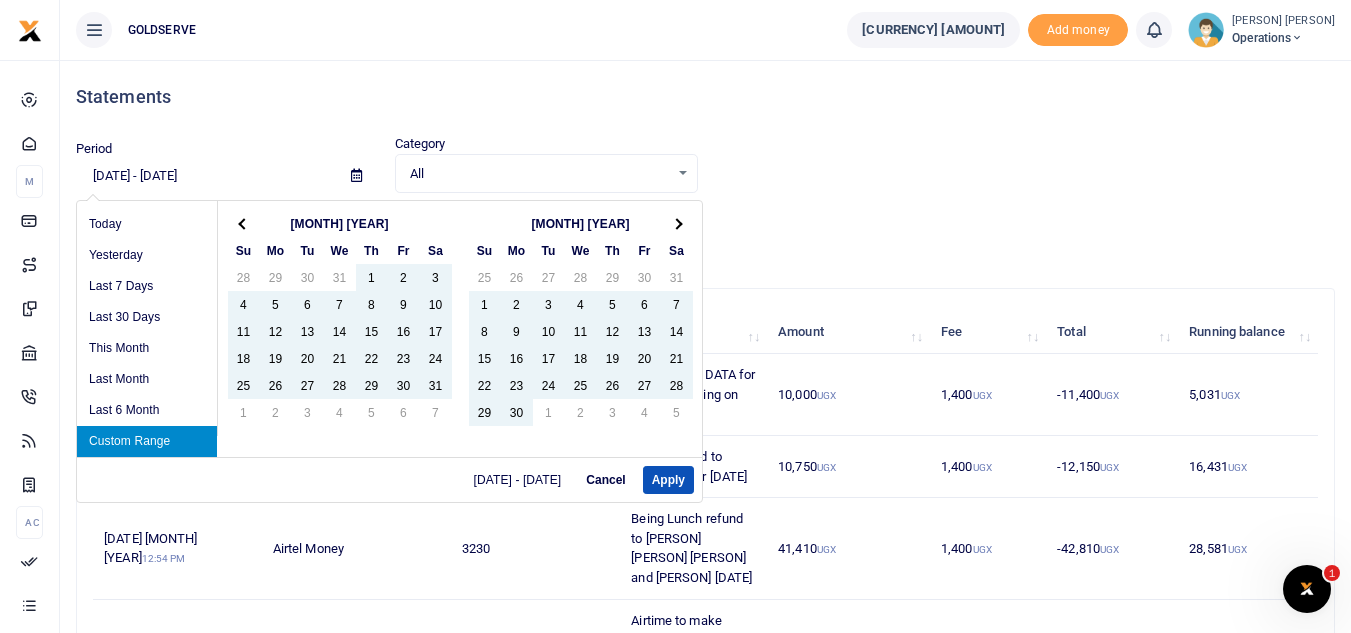 click at bounding box center [677, 223] 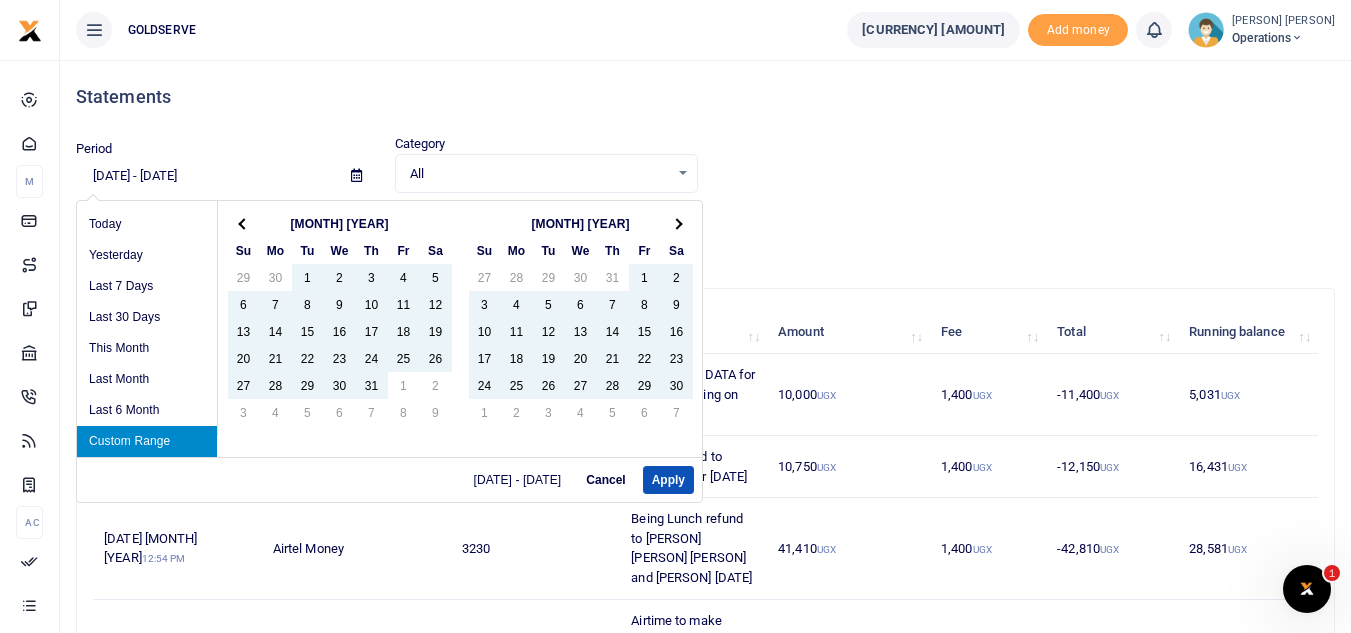 click at bounding box center (677, 223) 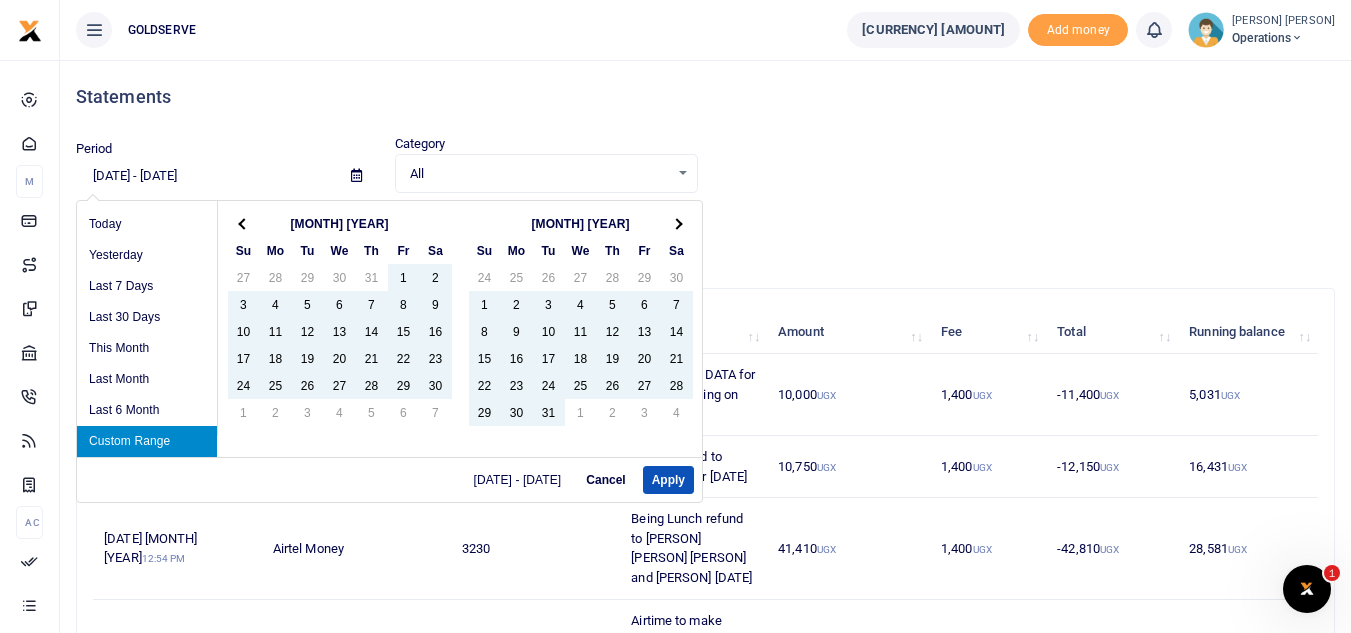 click at bounding box center [677, 223] 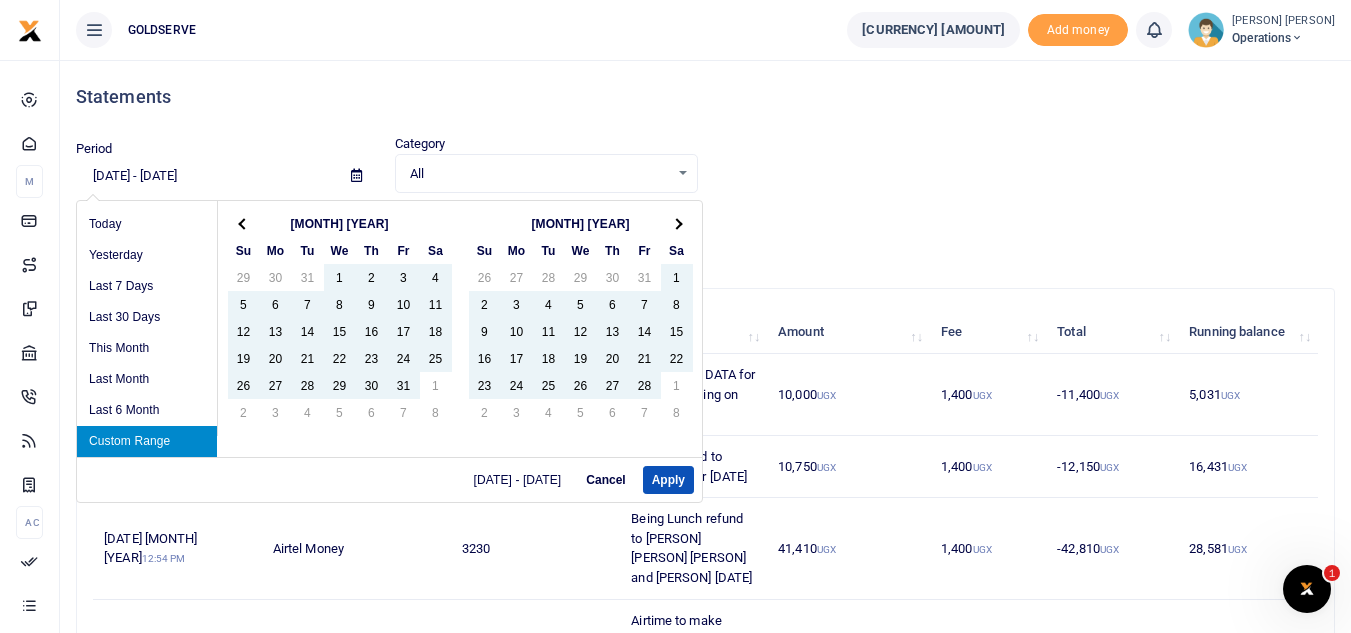 click at bounding box center [677, 223] 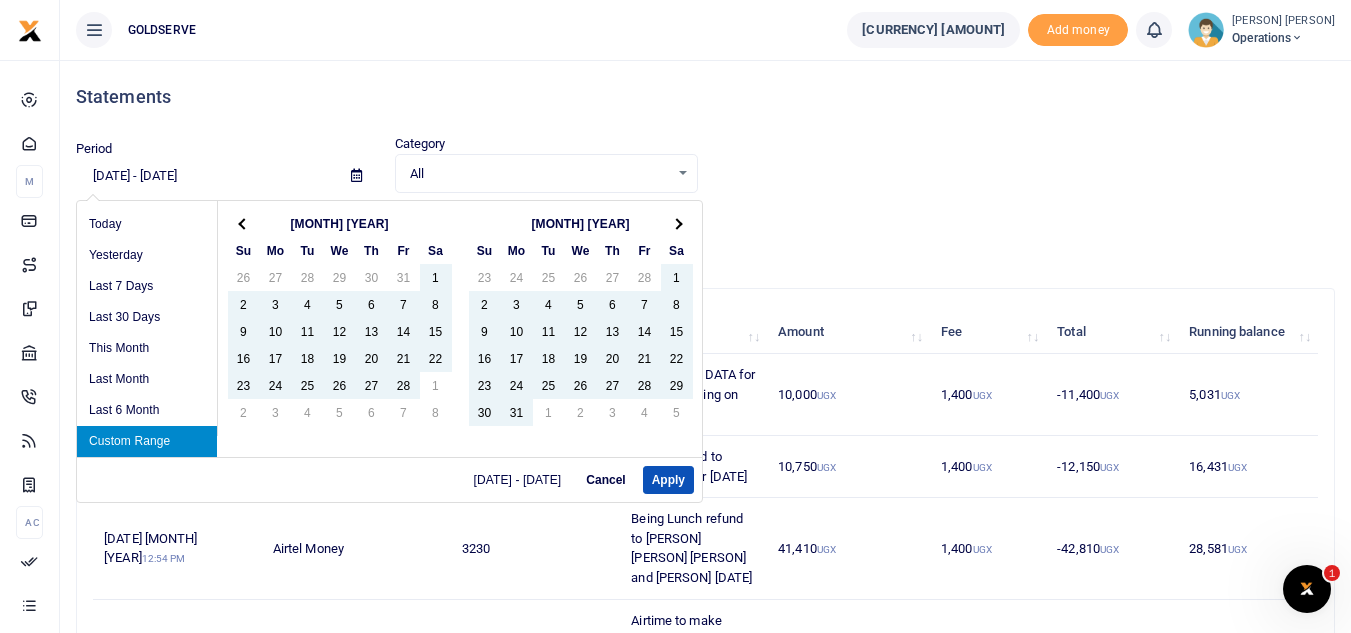 click at bounding box center [677, 223] 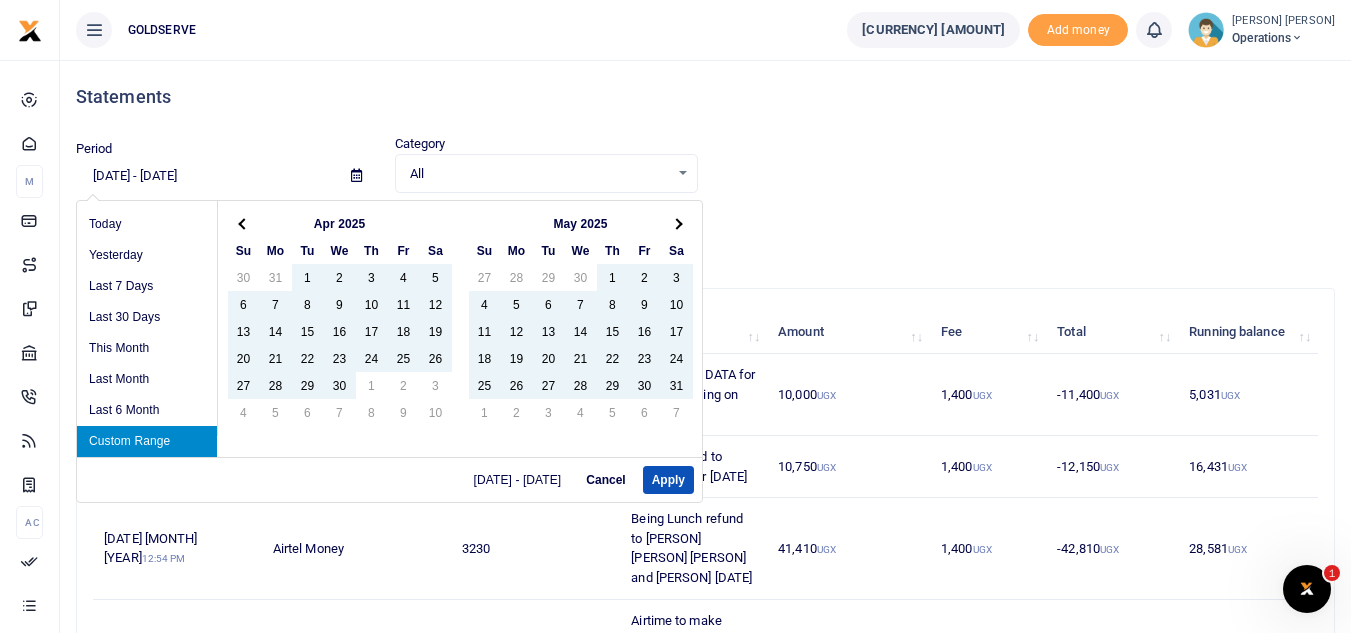 click at bounding box center [677, 223] 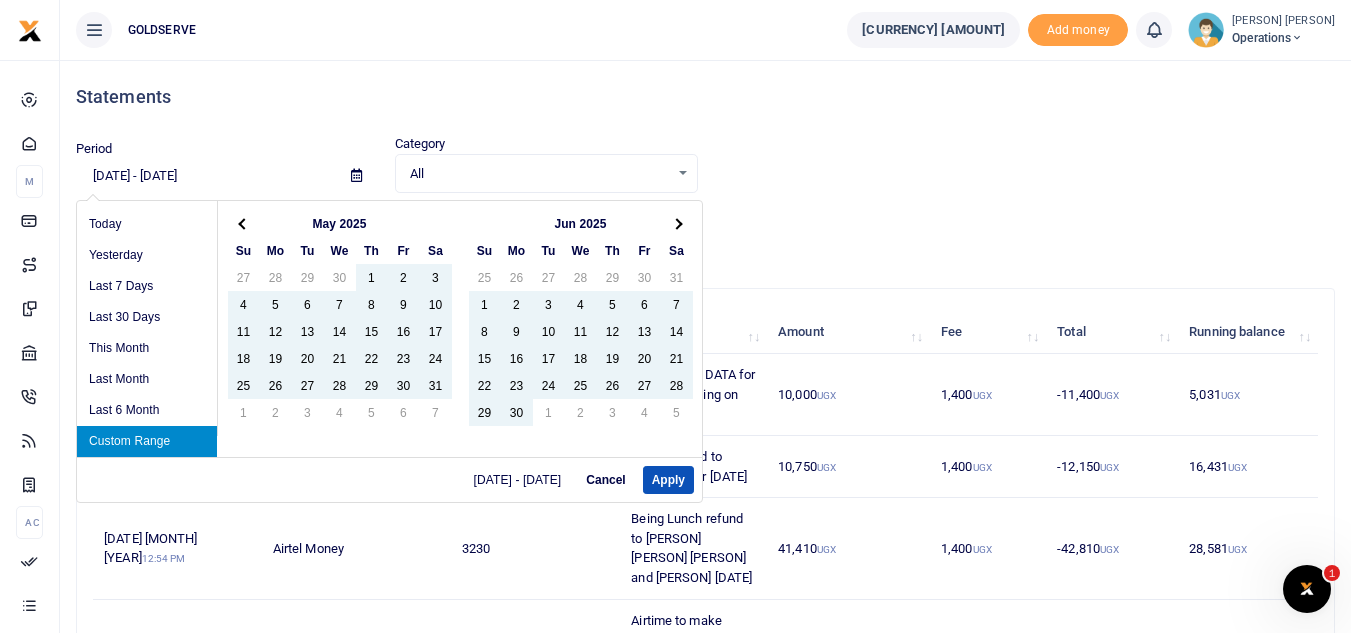 click at bounding box center (677, 223) 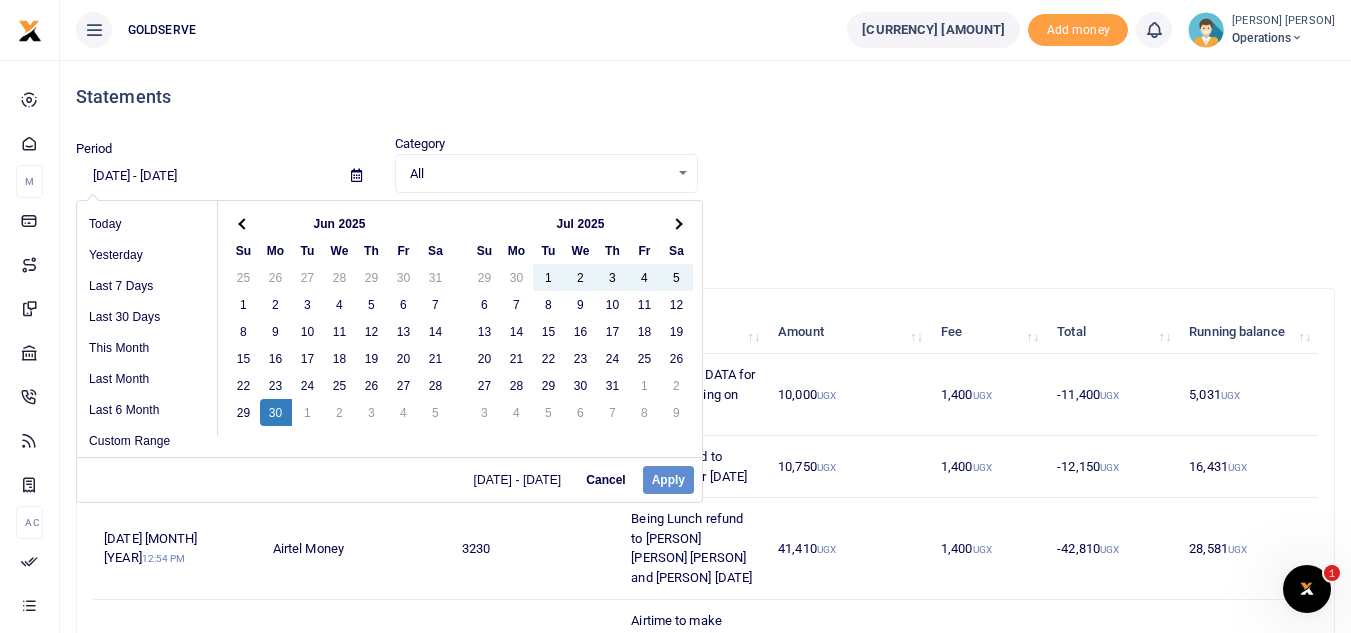 click on "[DATE] - [DATE] Cancel Apply" at bounding box center [389, 479] 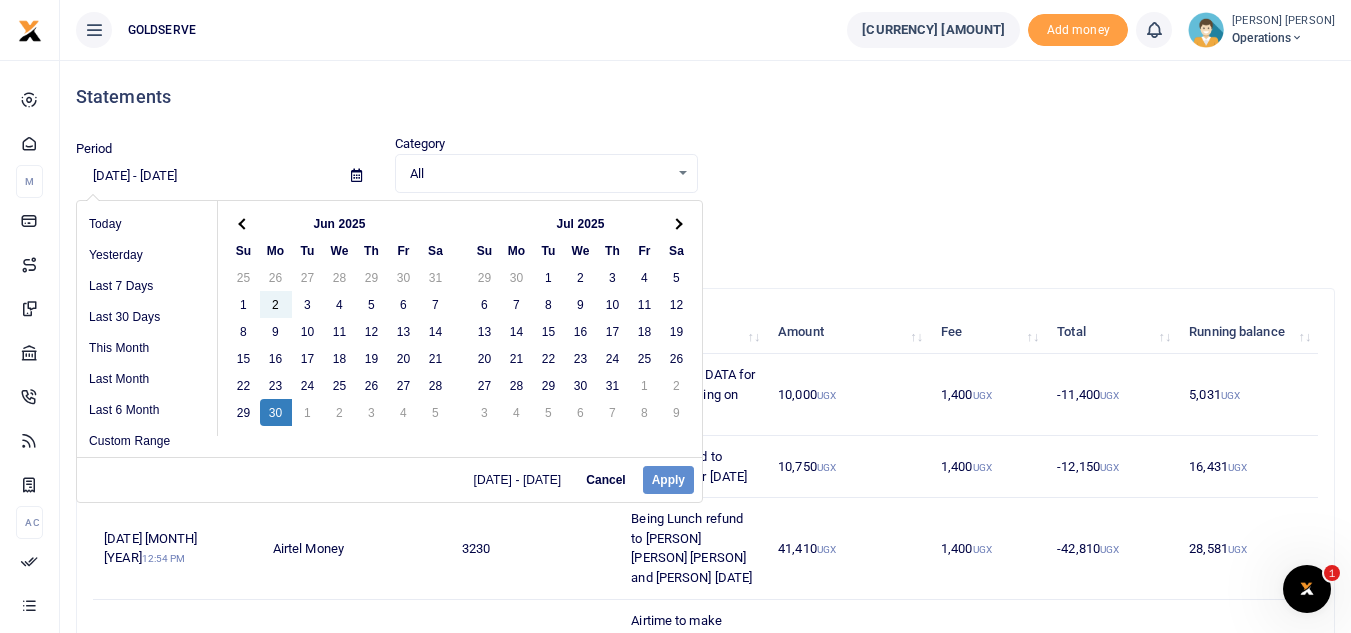 click on "[DATE] - [DATE]" at bounding box center (205, 176) 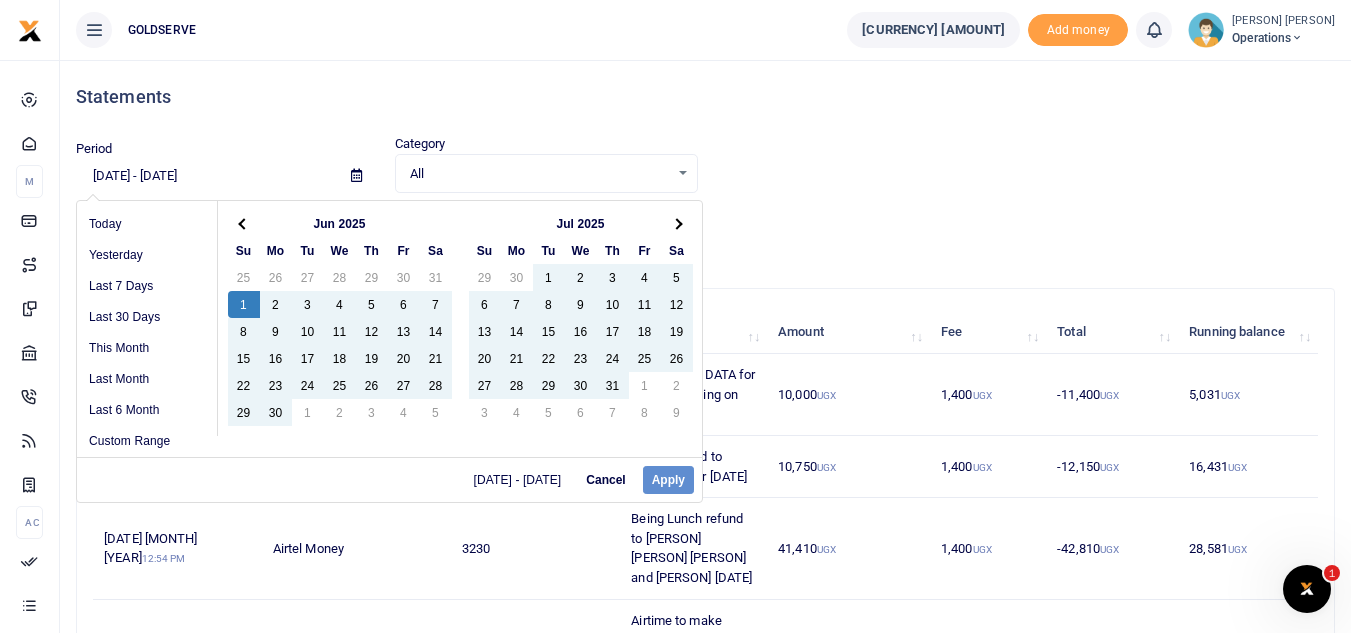 click on "[DATE] - [DATE] Cancel Apply" at bounding box center (389, 479) 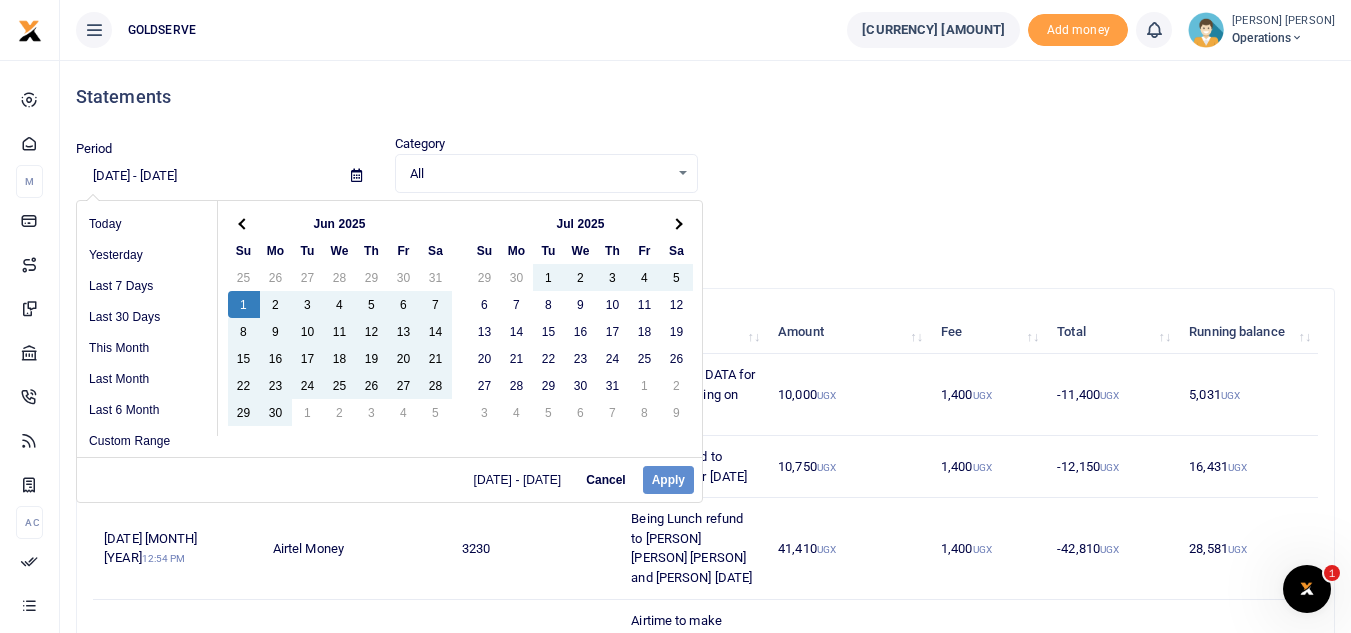 click on "Download" at bounding box center [705, 227] 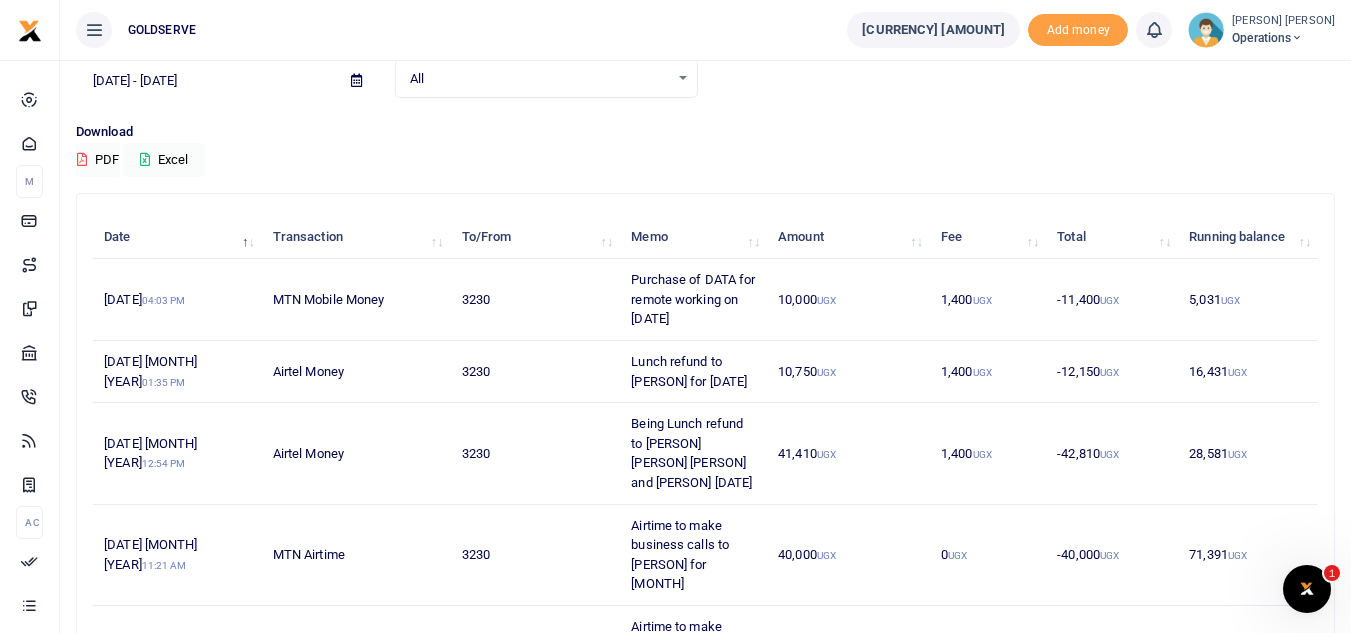 scroll, scrollTop: 0, scrollLeft: 0, axis: both 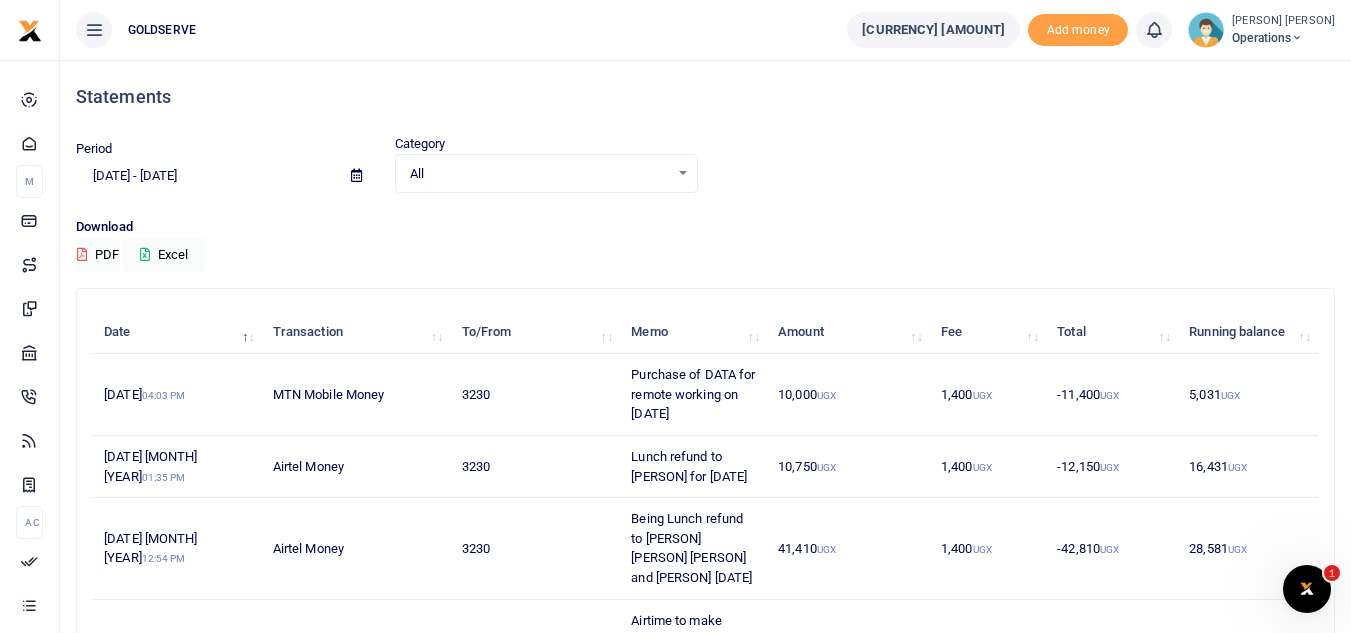 click at bounding box center (356, 176) 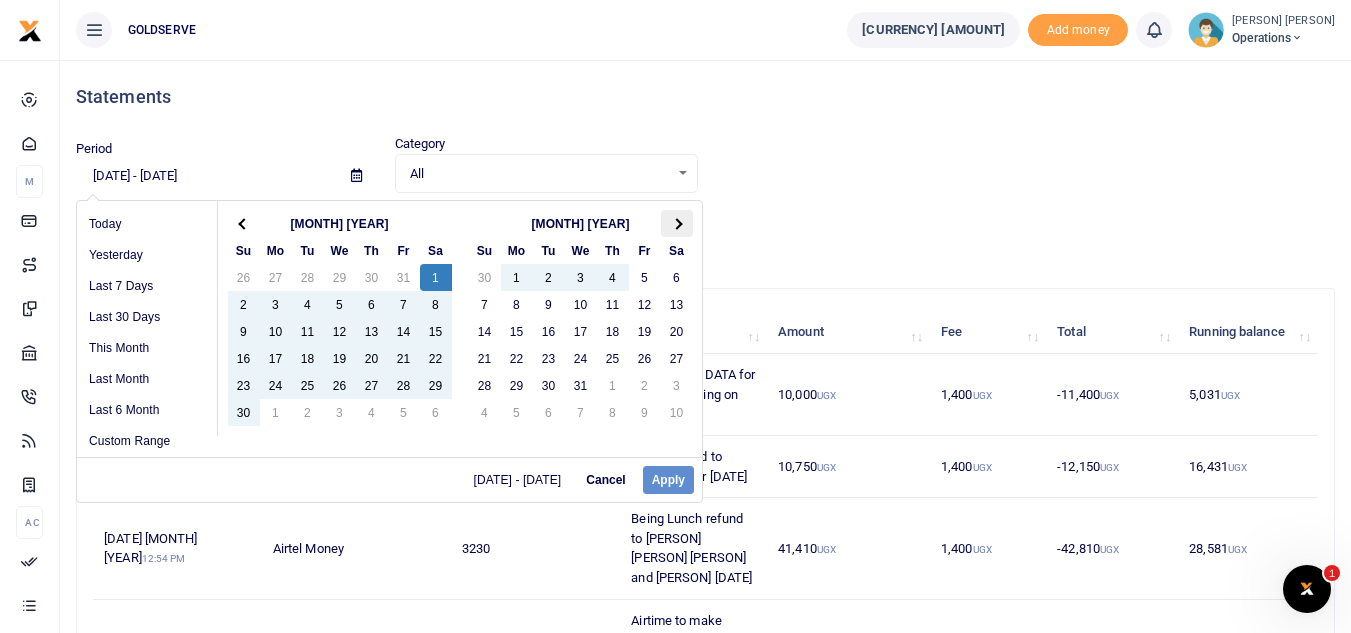 click at bounding box center (676, 223) 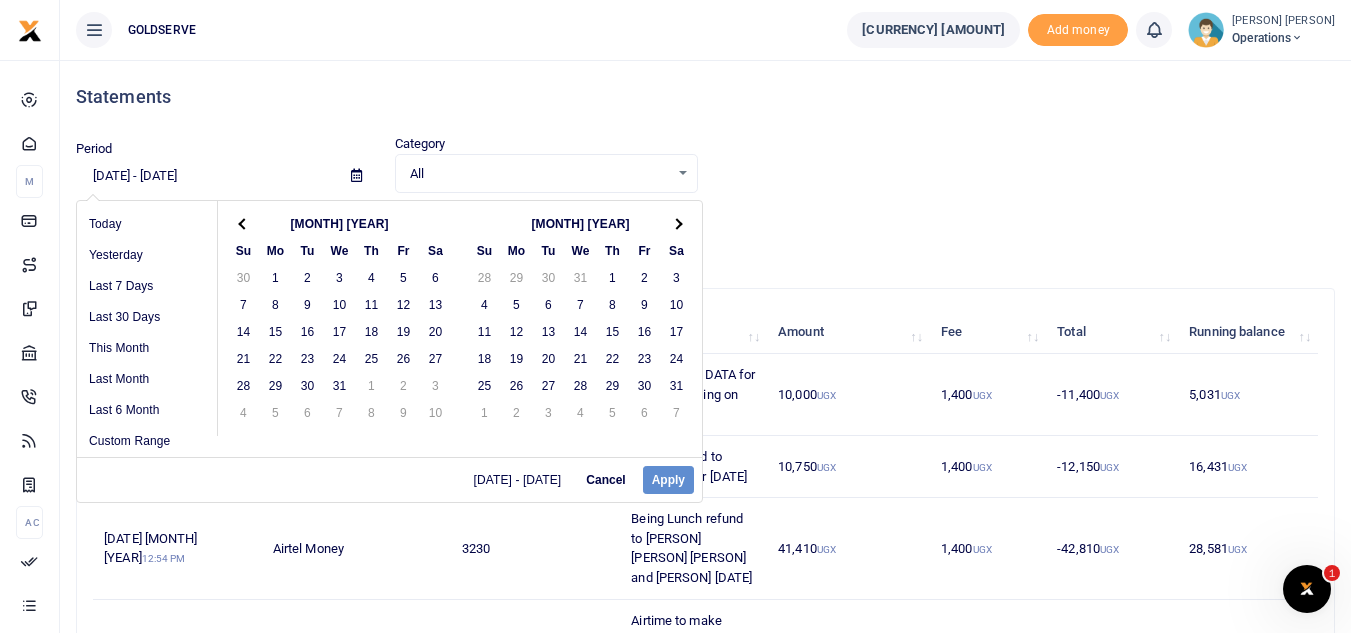 click at bounding box center [676, 223] 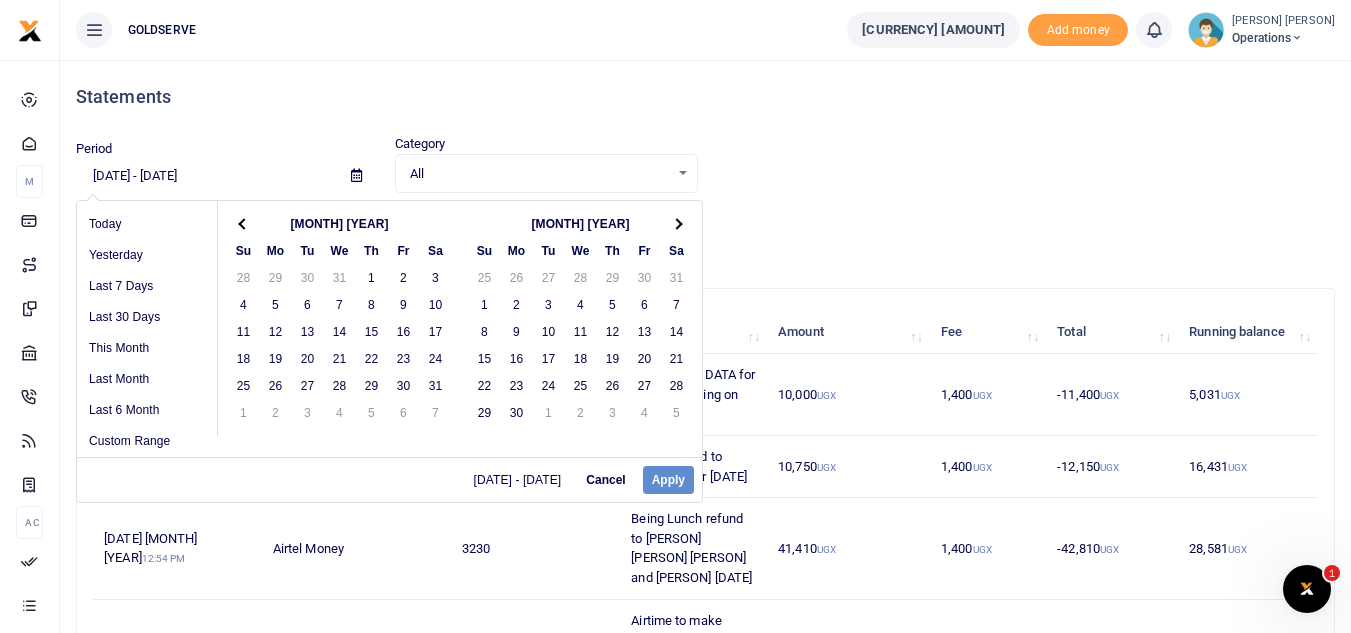 click at bounding box center (676, 223) 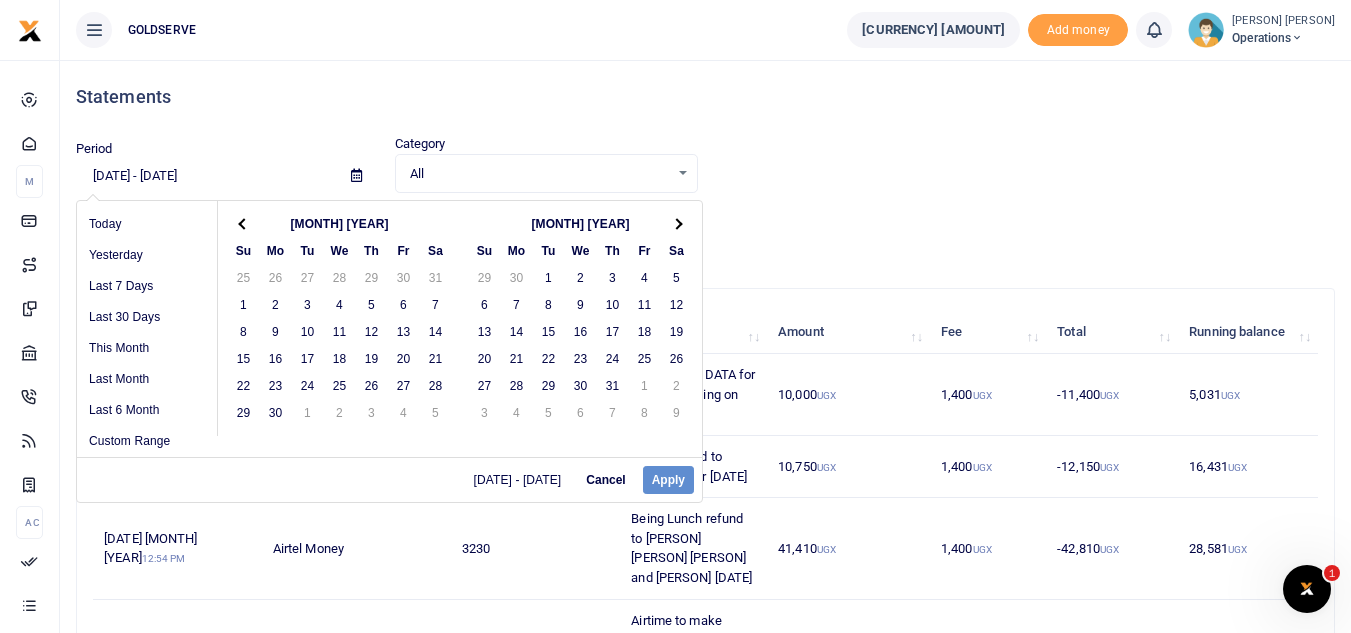 click at bounding box center (676, 223) 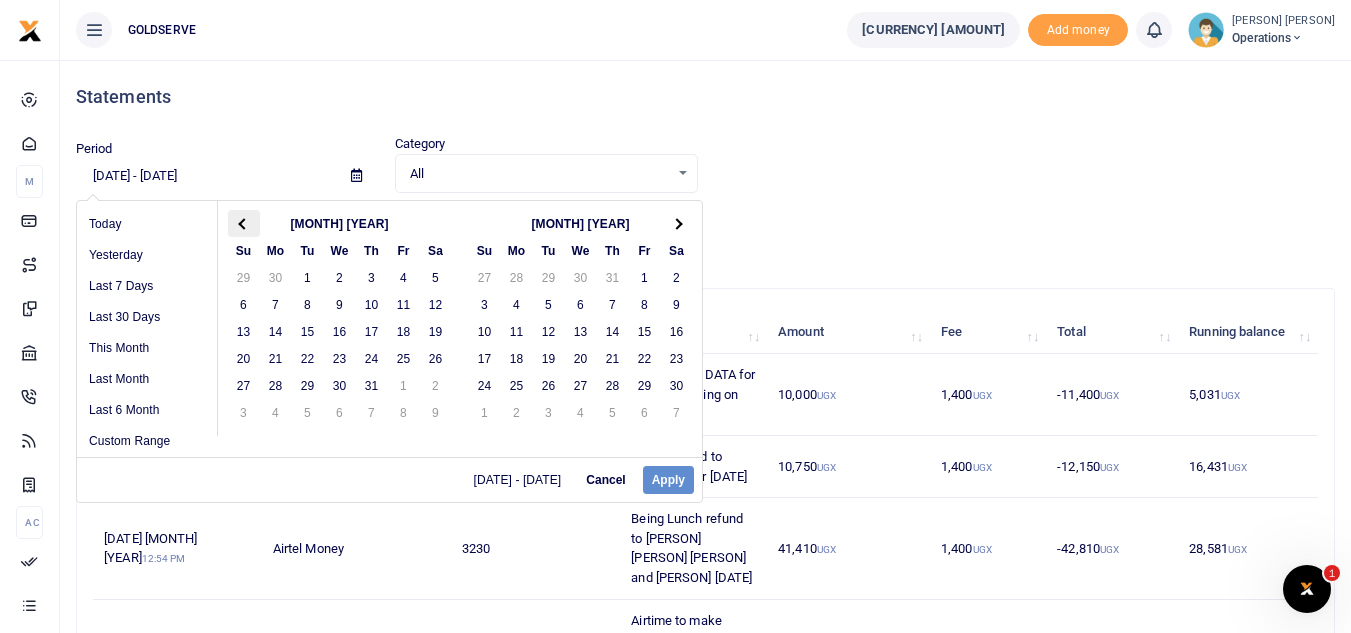click at bounding box center (243, 223) 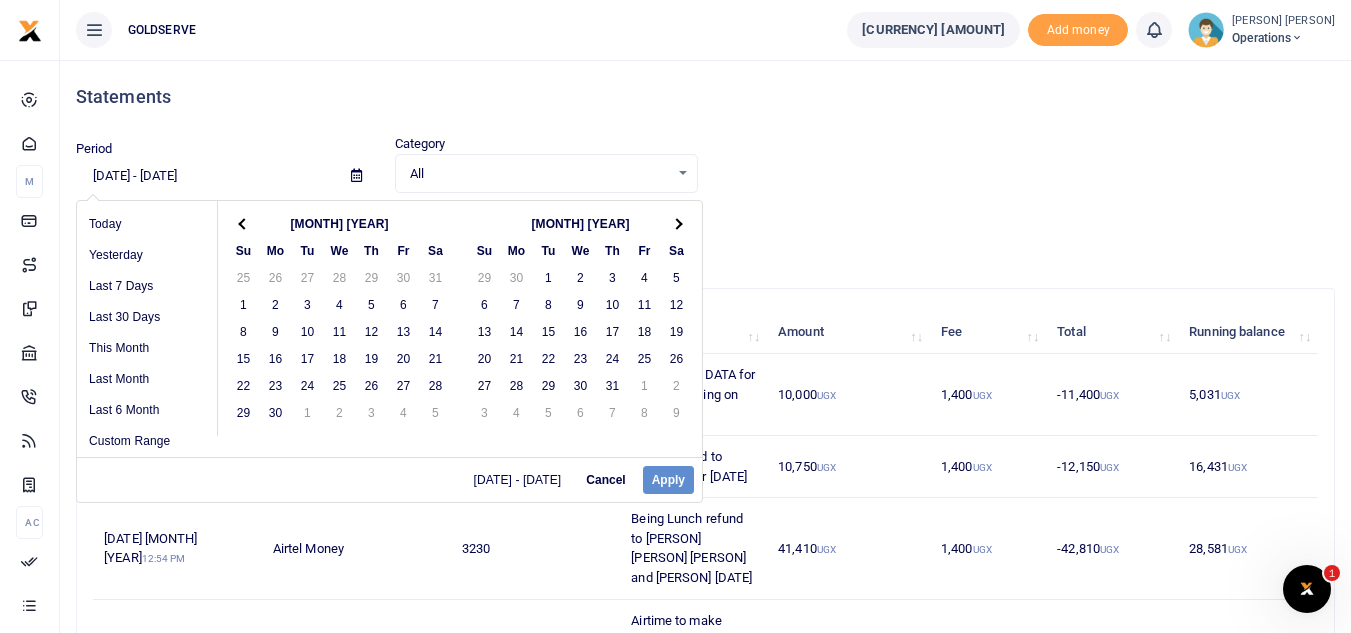 click at bounding box center (243, 223) 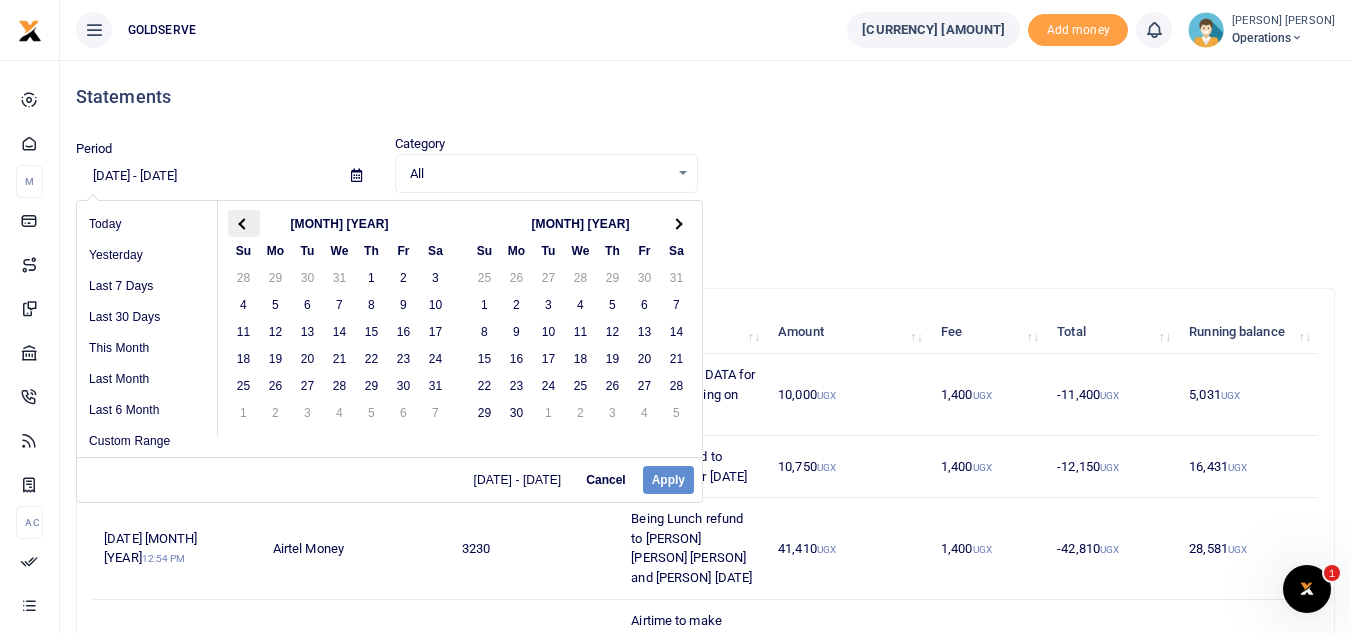 click at bounding box center (243, 223) 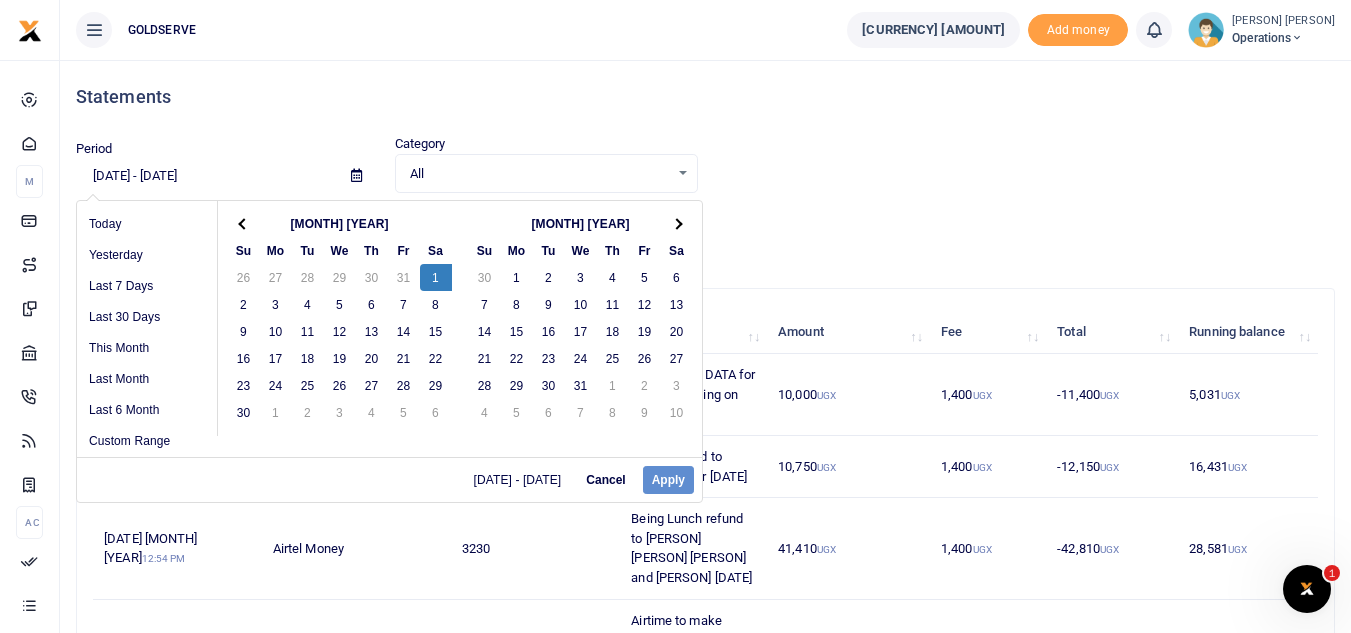 click at bounding box center (243, 223) 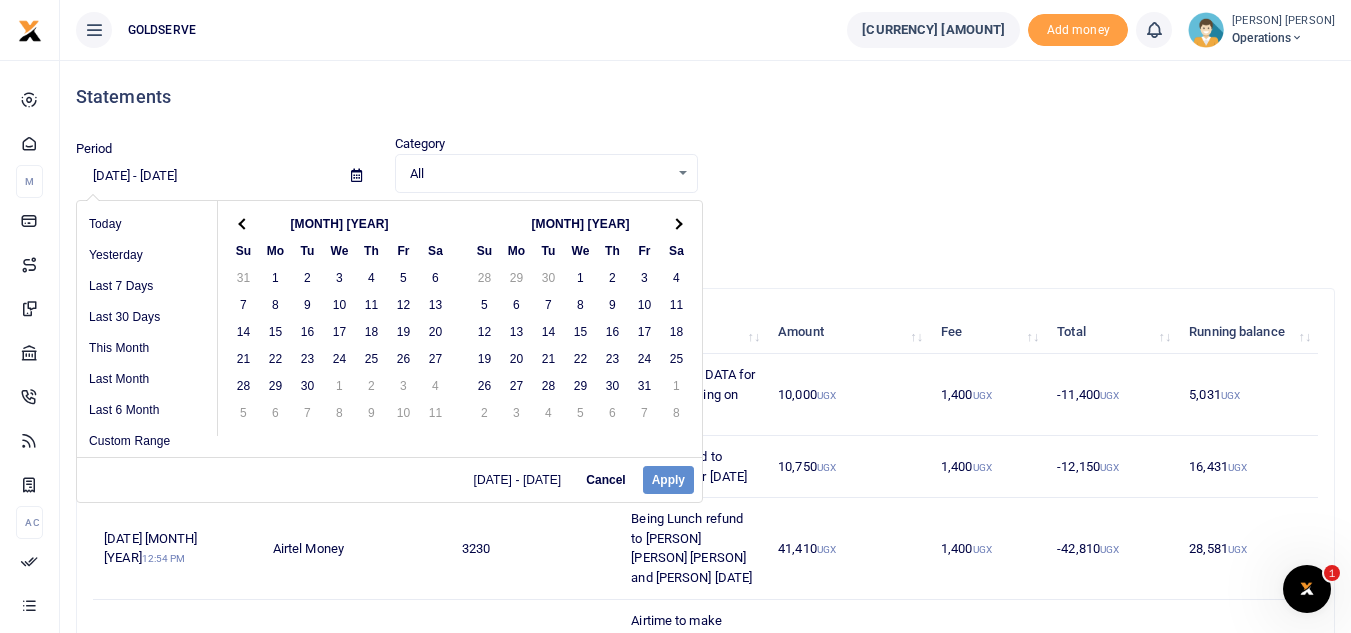 click at bounding box center [243, 223] 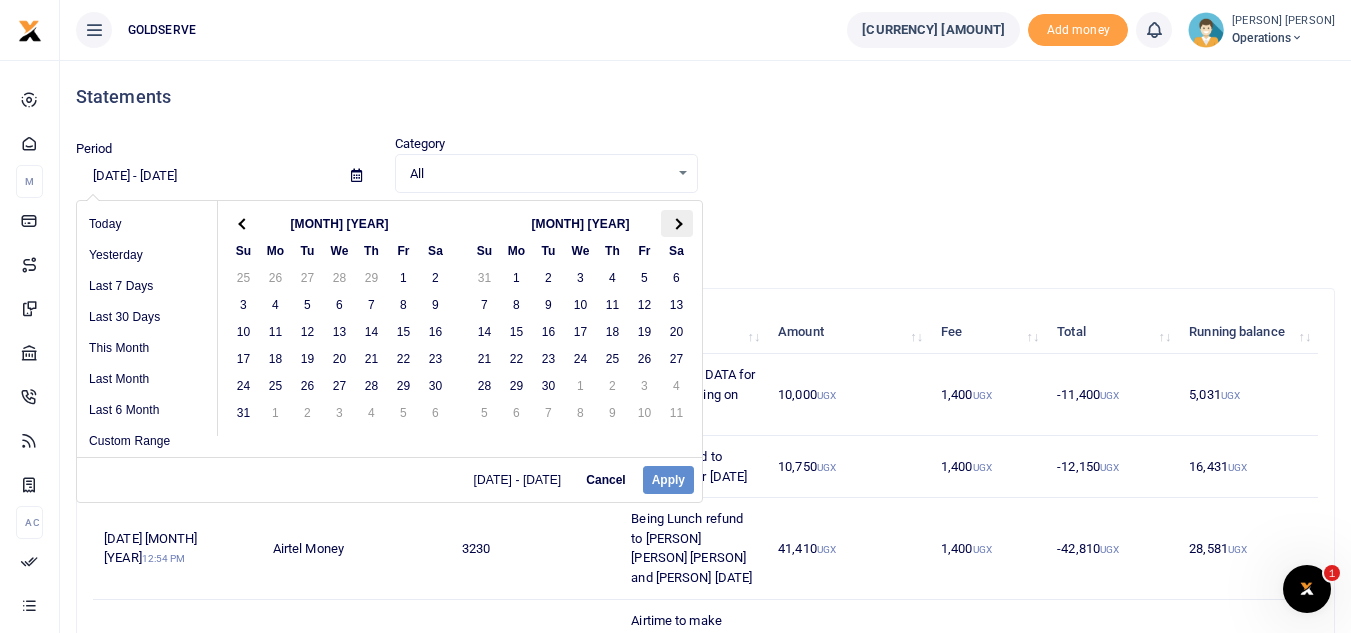 click at bounding box center (676, 223) 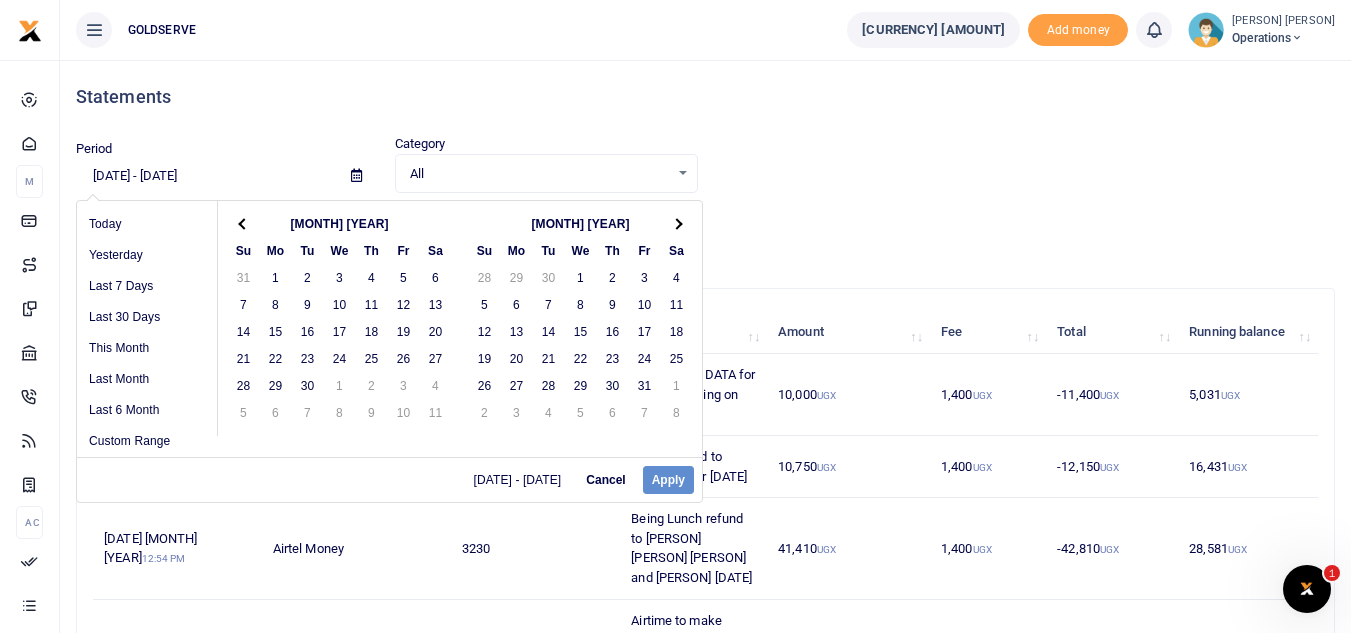 click at bounding box center [676, 223] 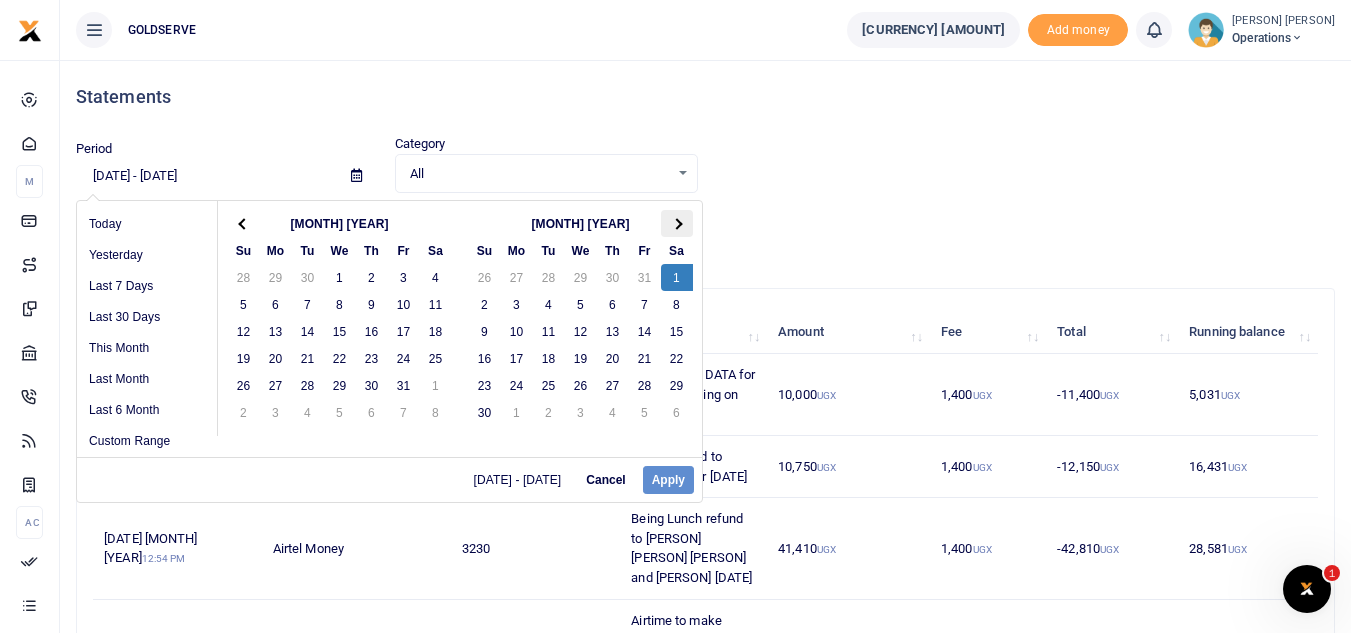 click at bounding box center (677, 223) 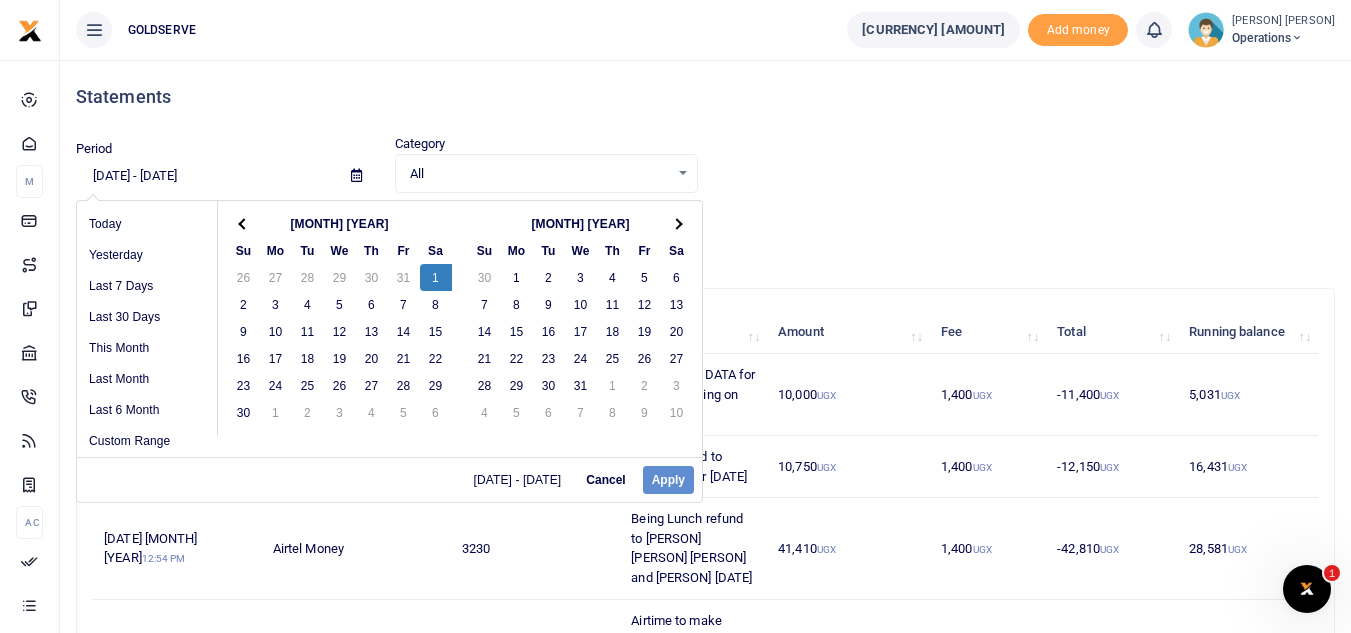 click at bounding box center [677, 223] 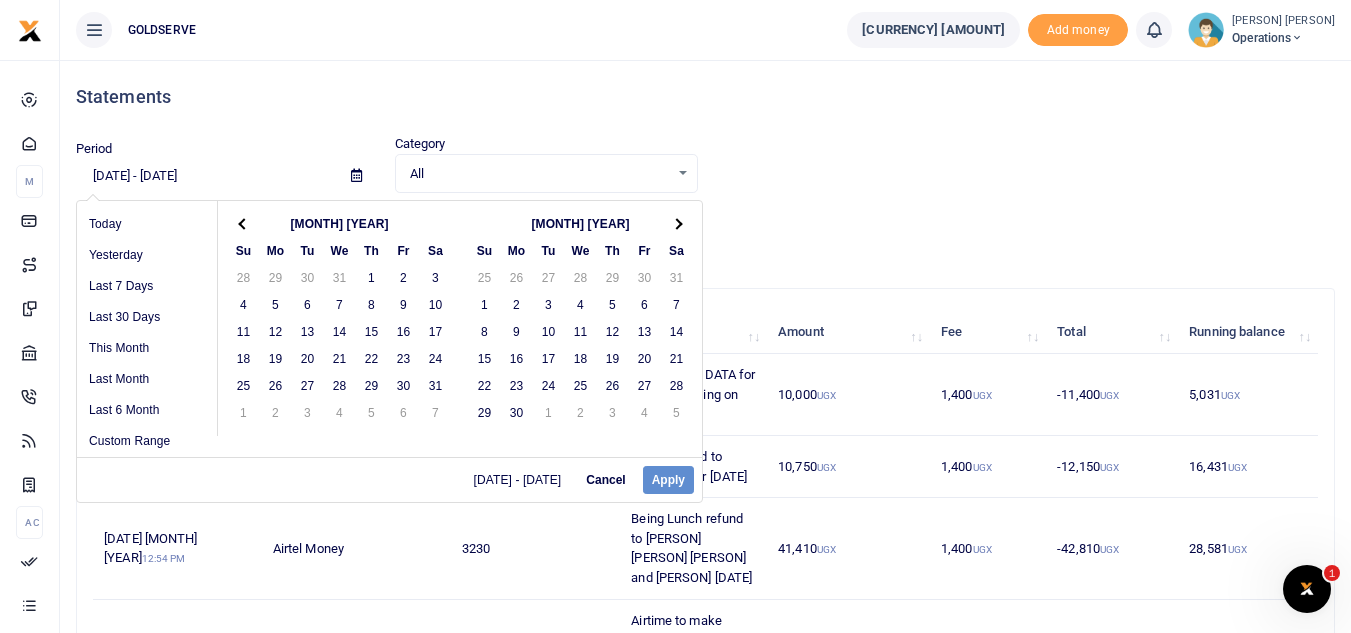 click at bounding box center [677, 223] 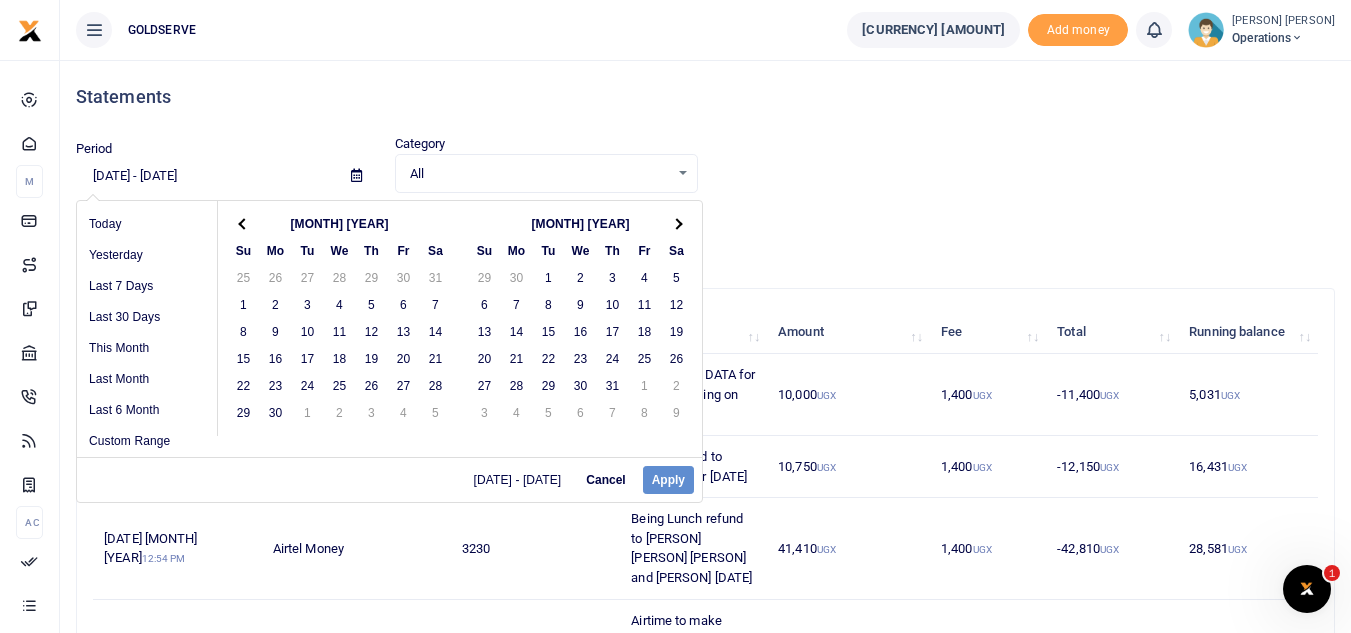 click at bounding box center (677, 223) 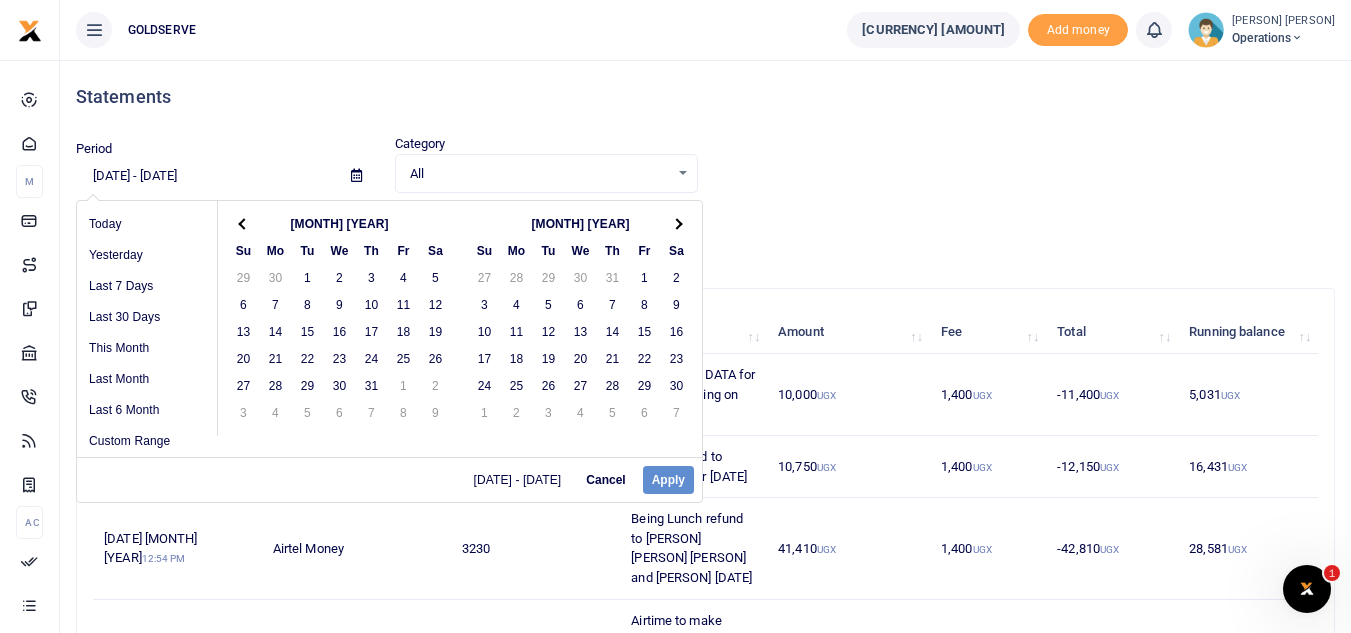 click at bounding box center (677, 223) 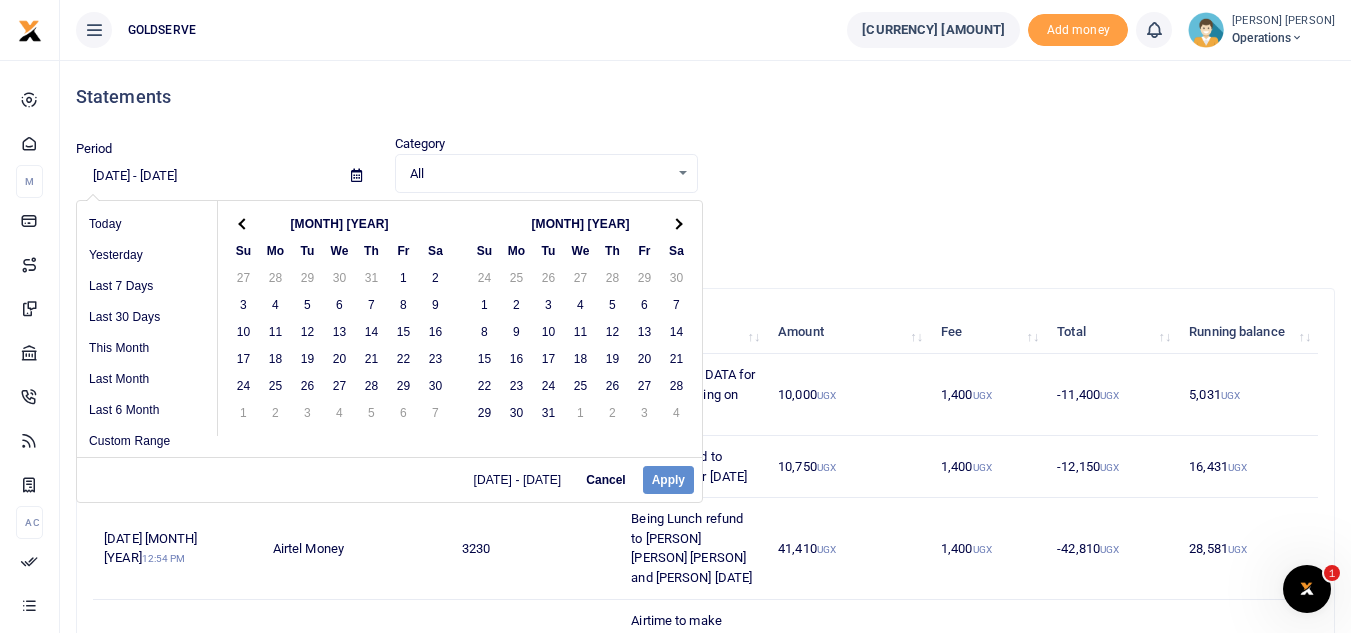 click at bounding box center (677, 223) 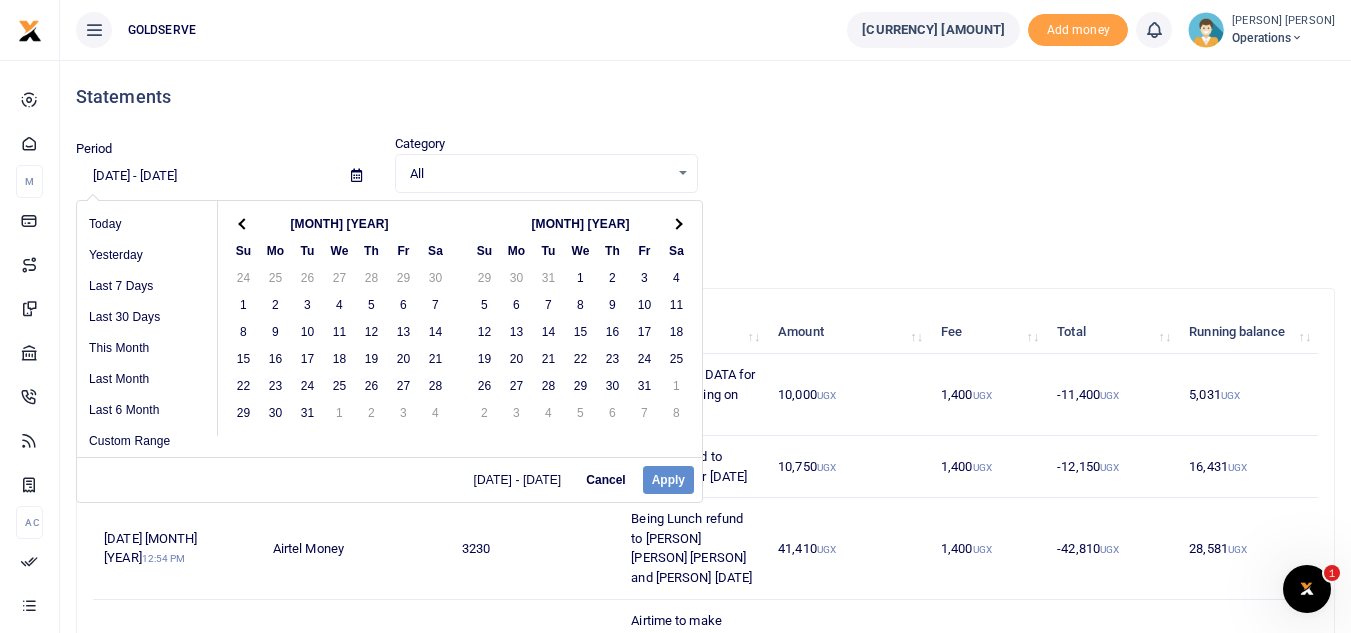 click at bounding box center [677, 223] 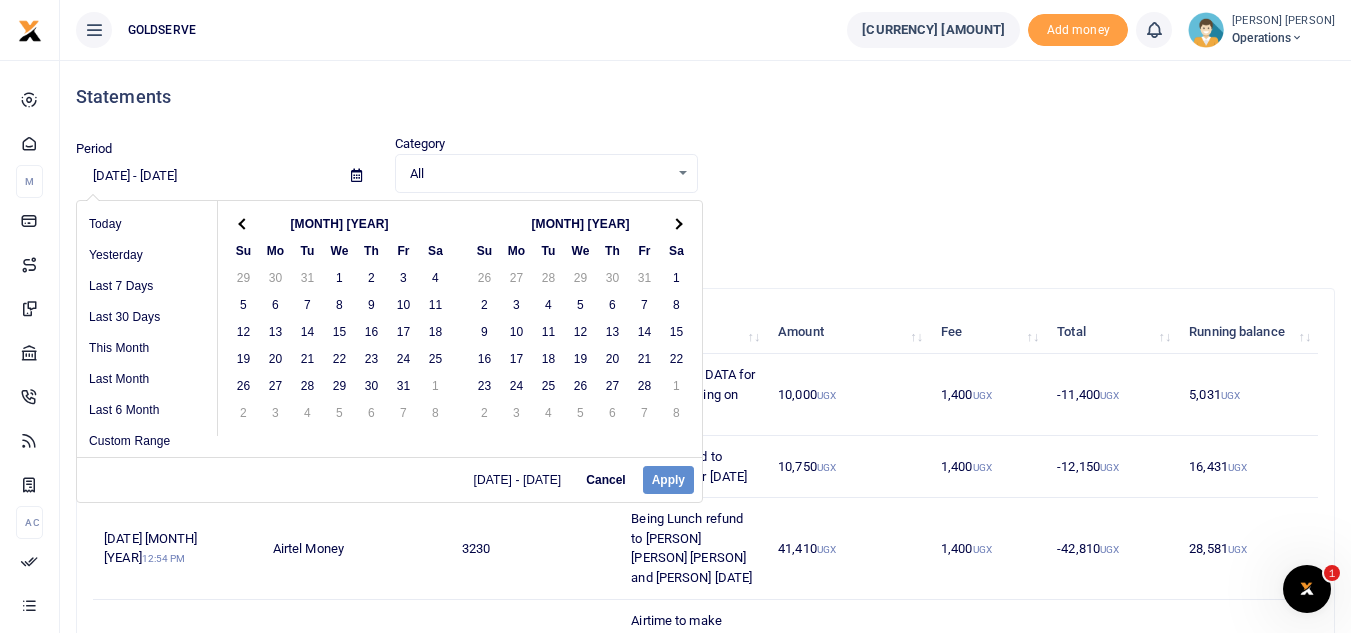 click at bounding box center [677, 223] 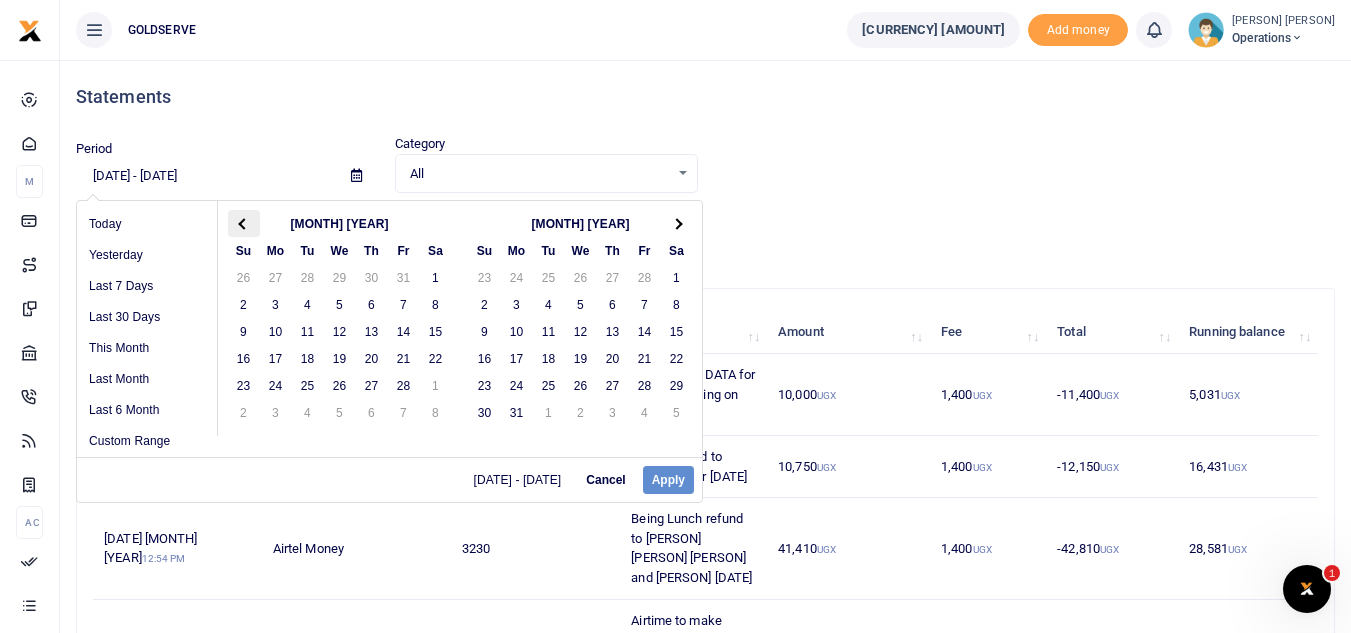 click at bounding box center [244, 223] 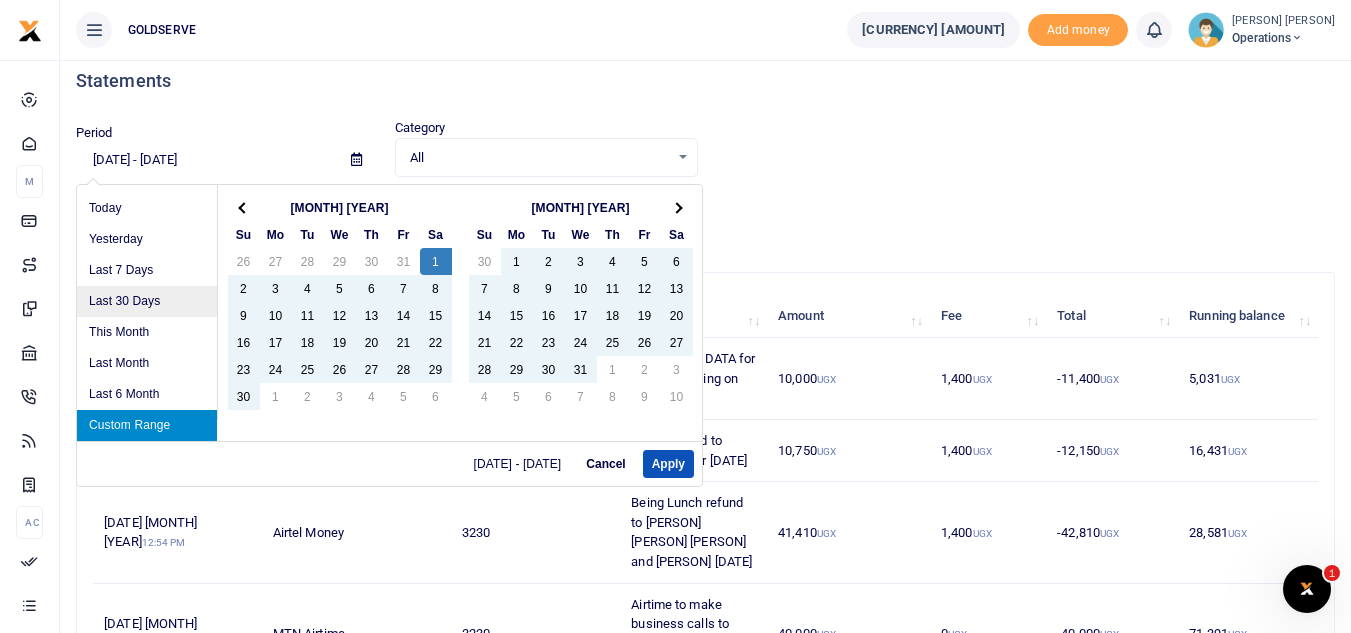 scroll, scrollTop: 0, scrollLeft: 0, axis: both 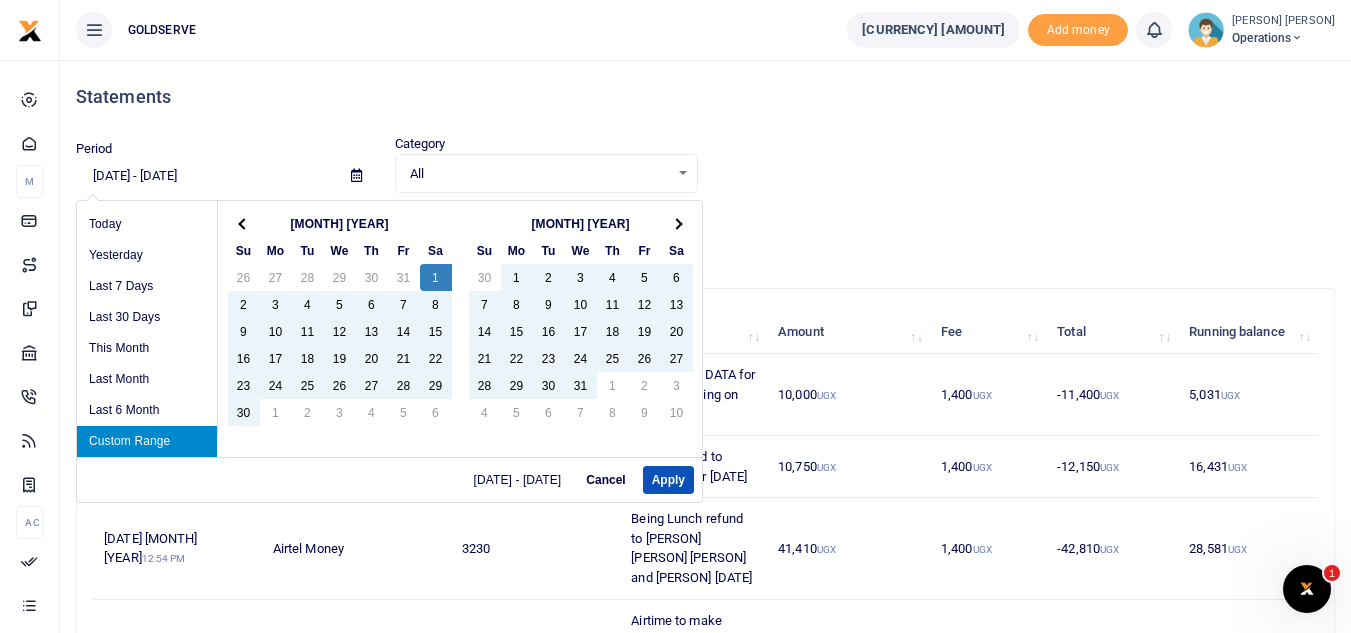 click on "[DATE] - [DATE]" at bounding box center [205, 176] 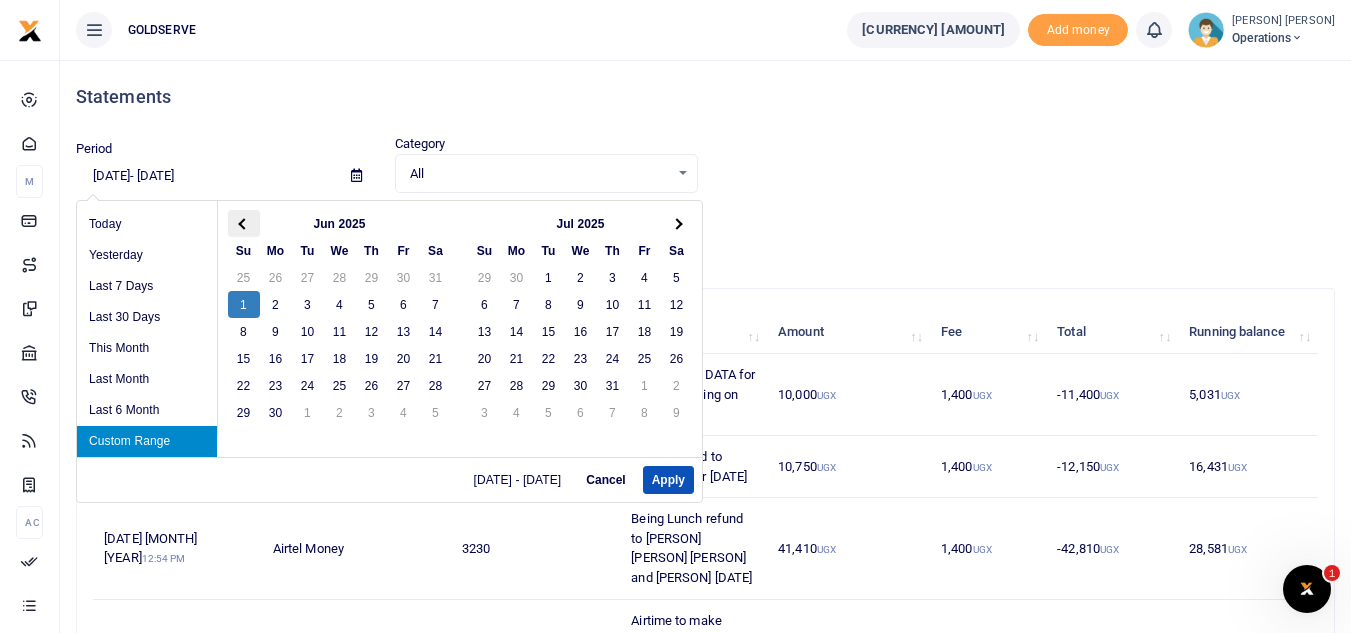 type on "[DATE]- [DATE]" 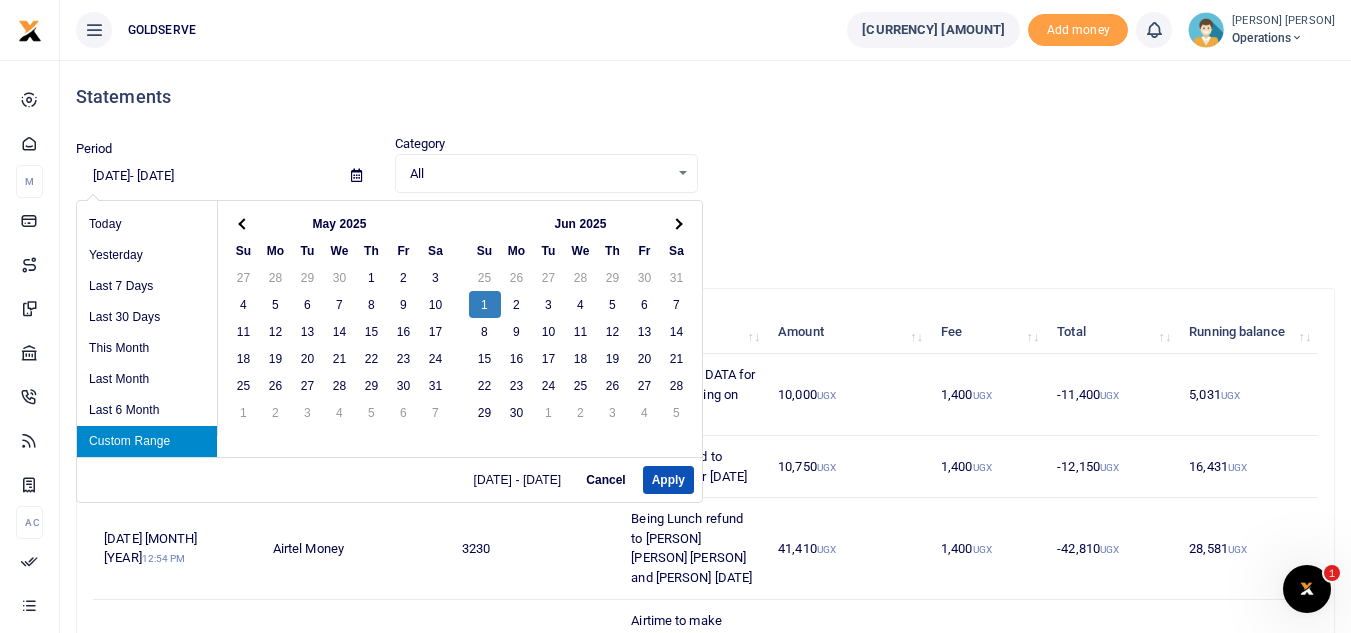 click at bounding box center [244, 223] 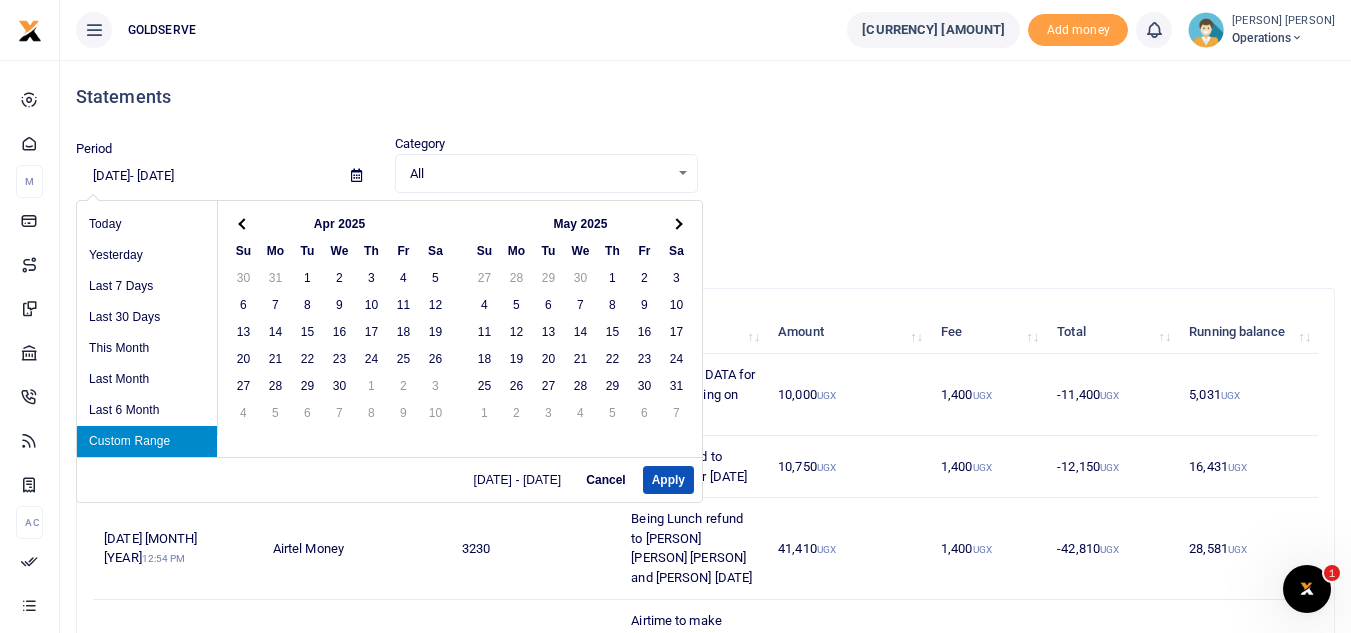 click at bounding box center [244, 223] 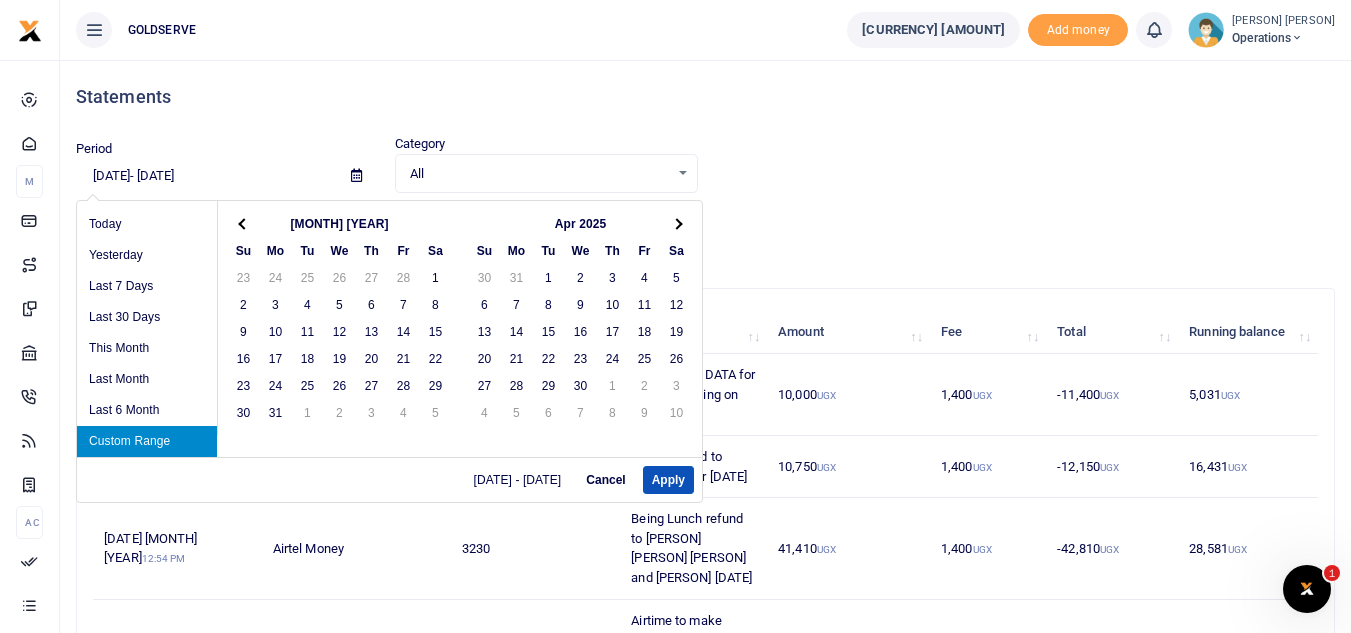 click at bounding box center [244, 223] 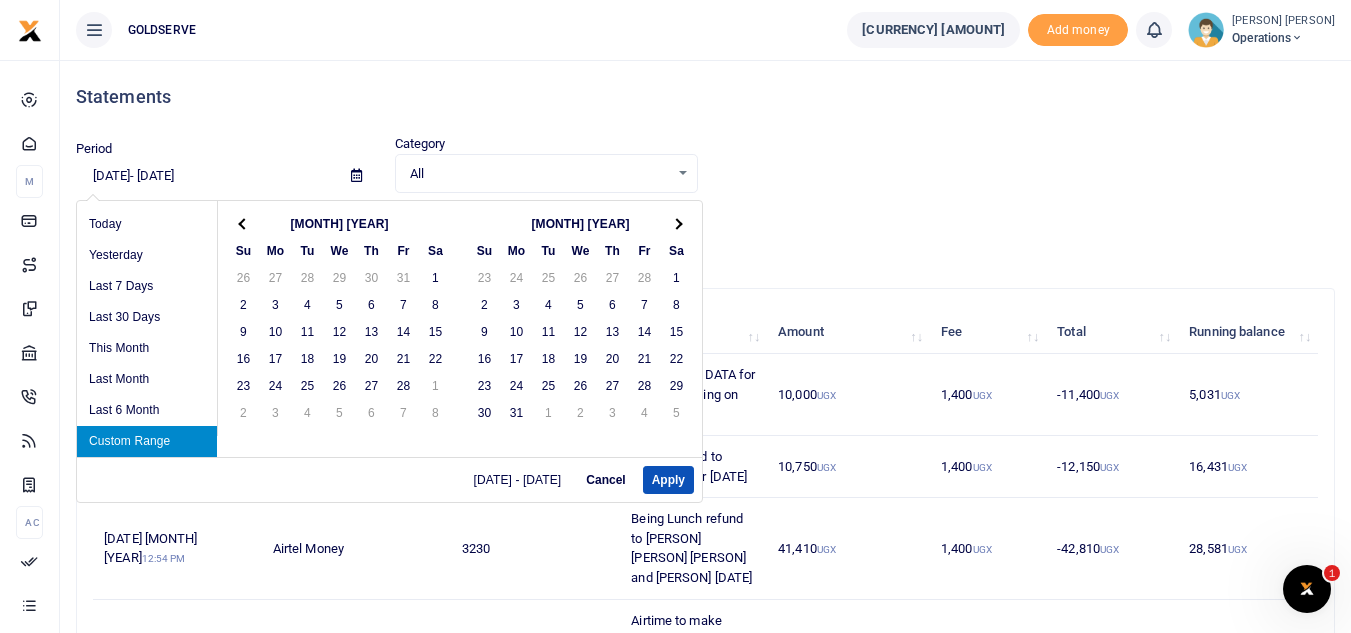 click at bounding box center [244, 223] 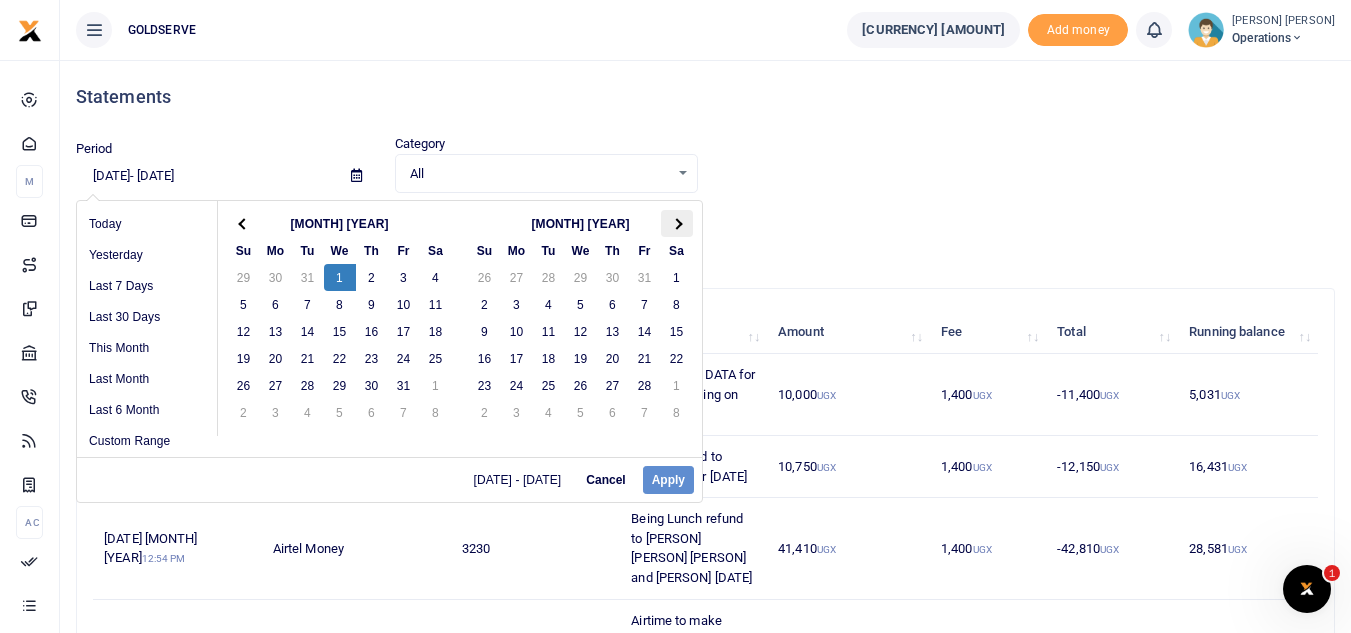 click at bounding box center [677, 223] 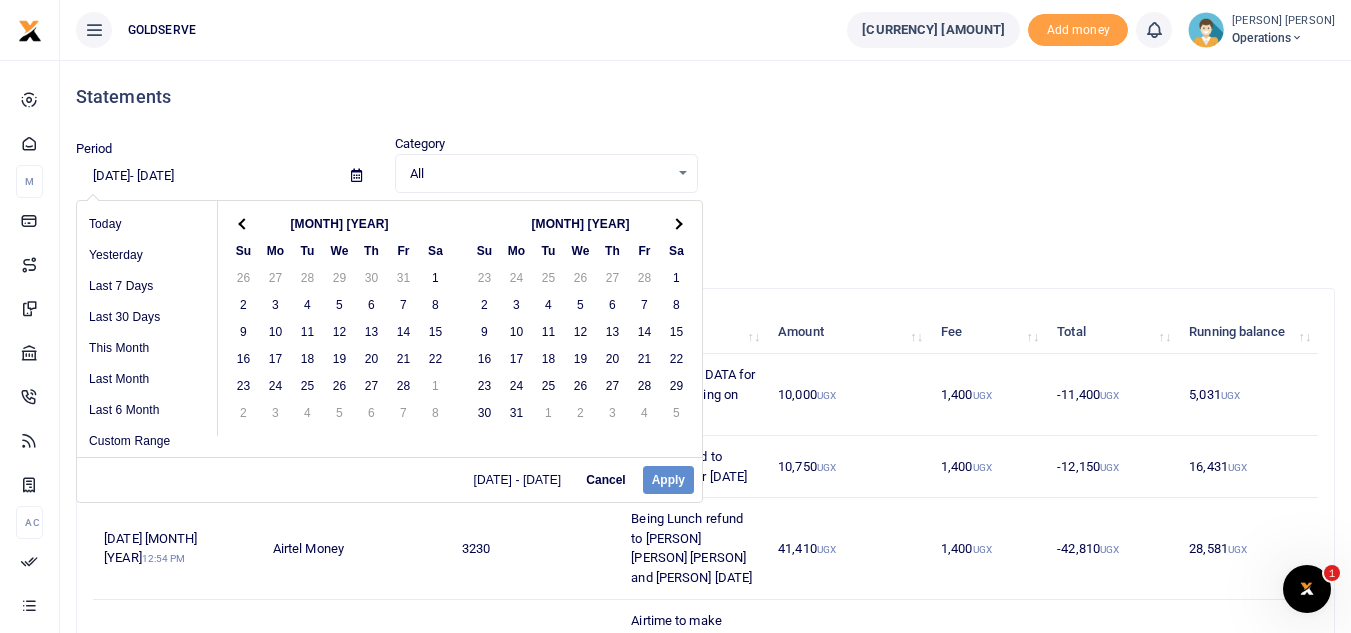 click at bounding box center [677, 223] 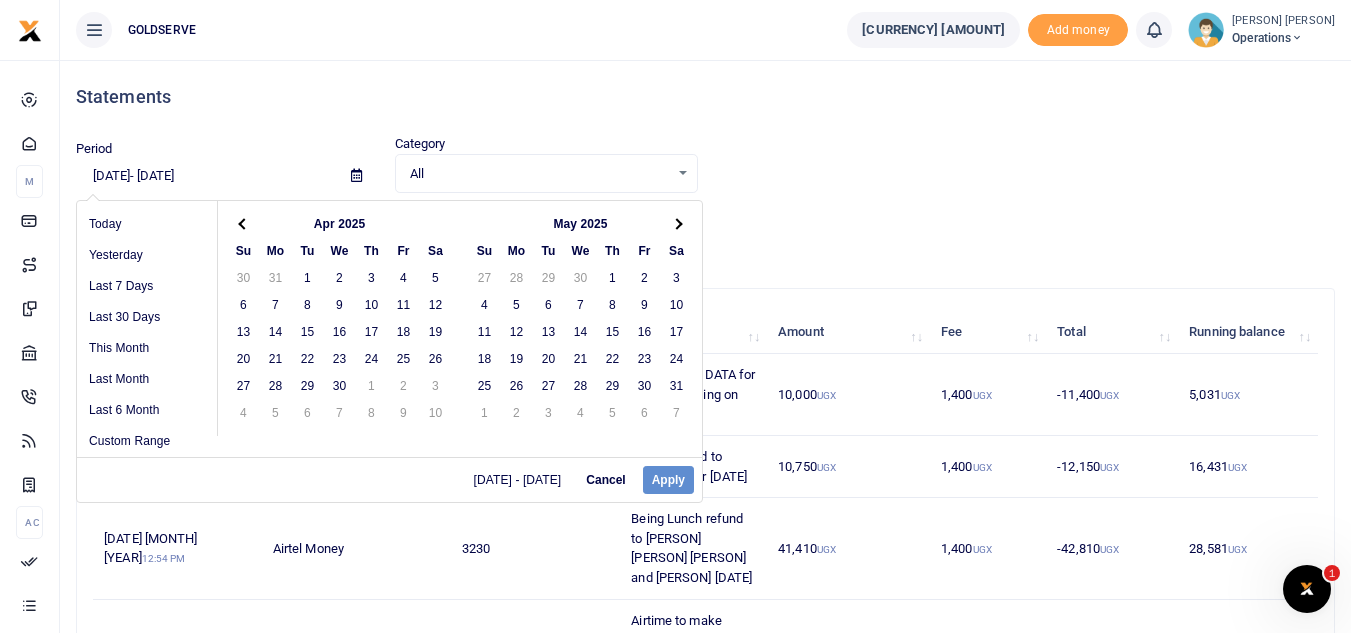 click at bounding box center [677, 223] 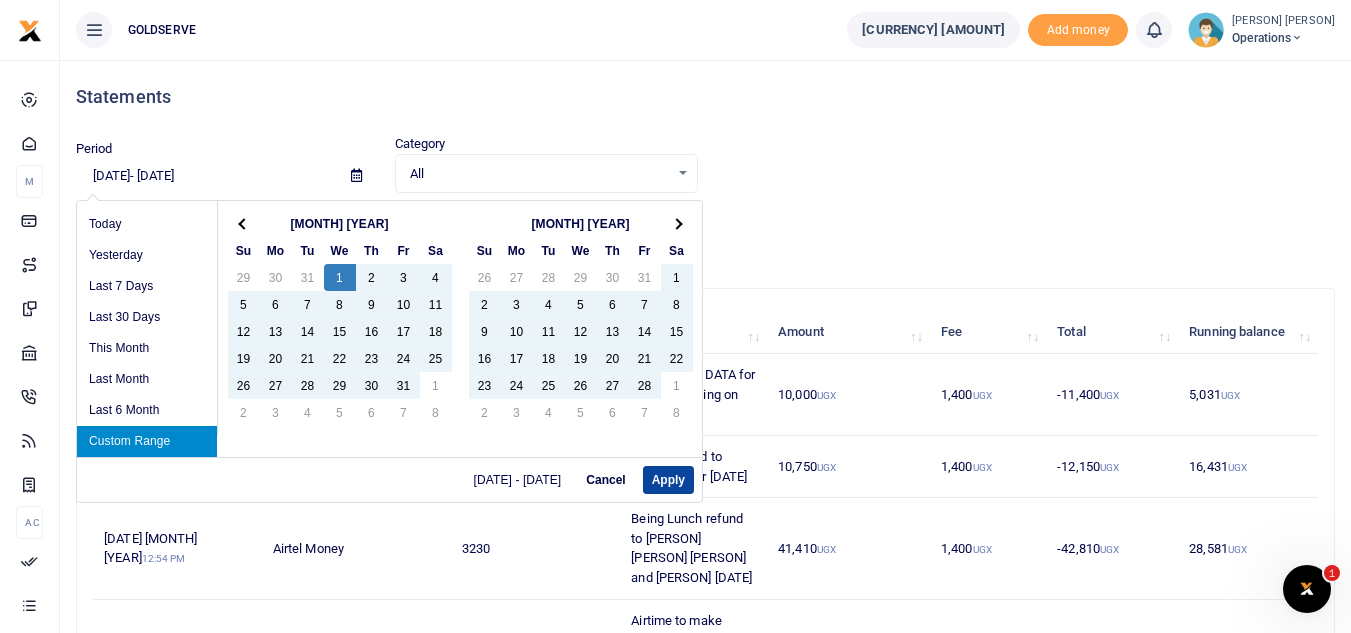 click on "Apply" at bounding box center (668, 480) 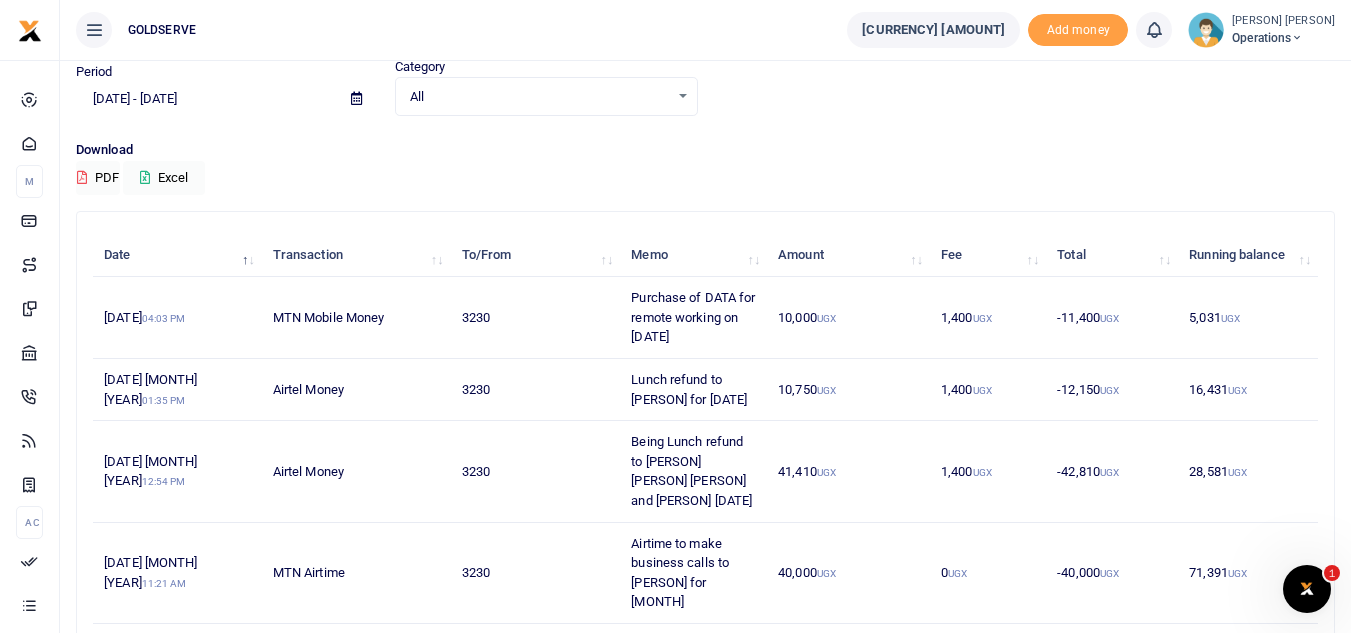 scroll, scrollTop: 78, scrollLeft: 0, axis: vertical 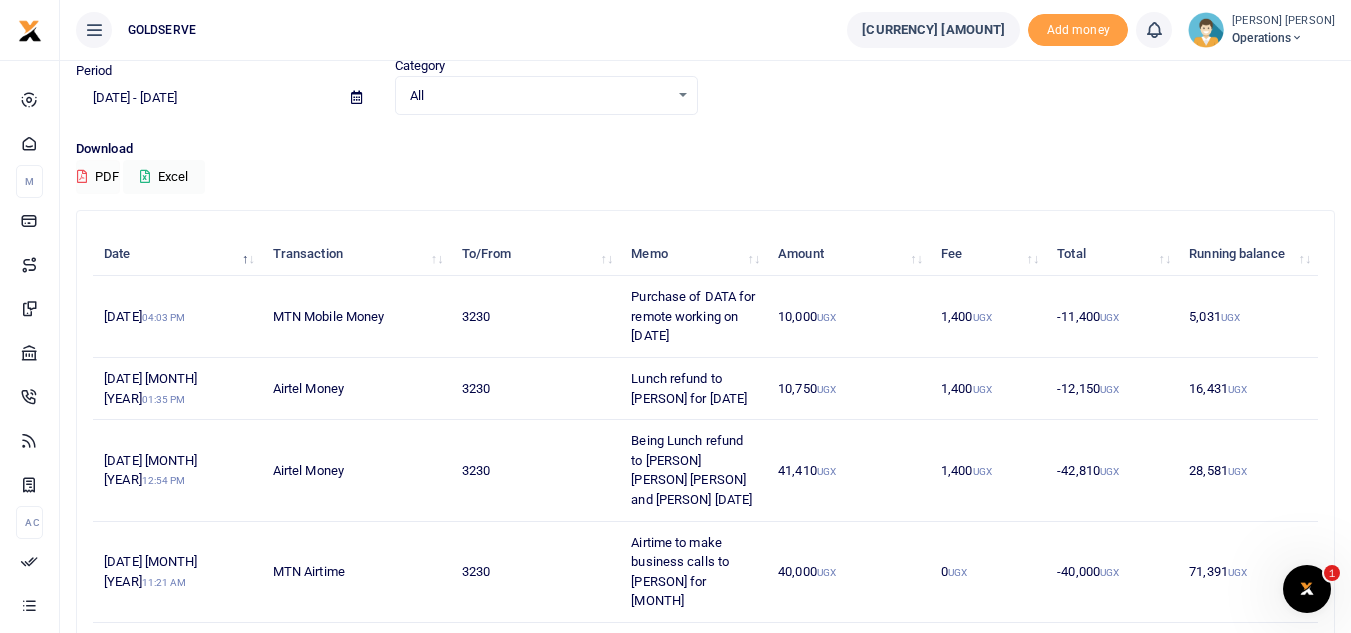 click on "PDF" at bounding box center [98, 177] 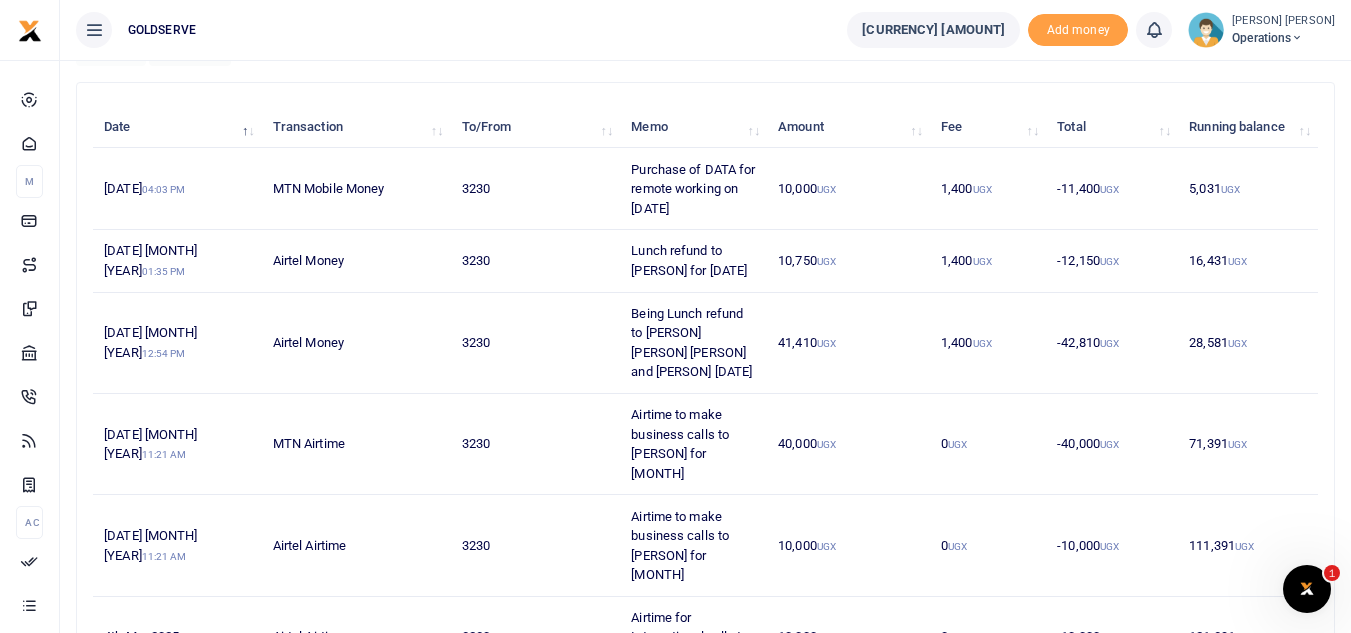 scroll, scrollTop: 207, scrollLeft: 0, axis: vertical 